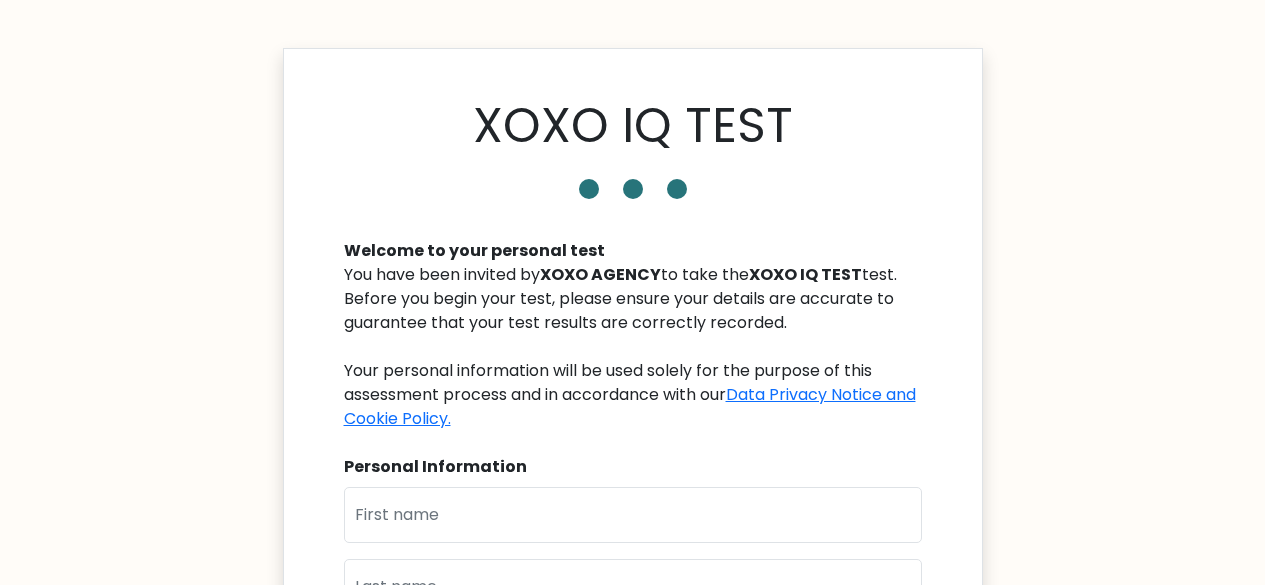 scroll, scrollTop: 0, scrollLeft: 0, axis: both 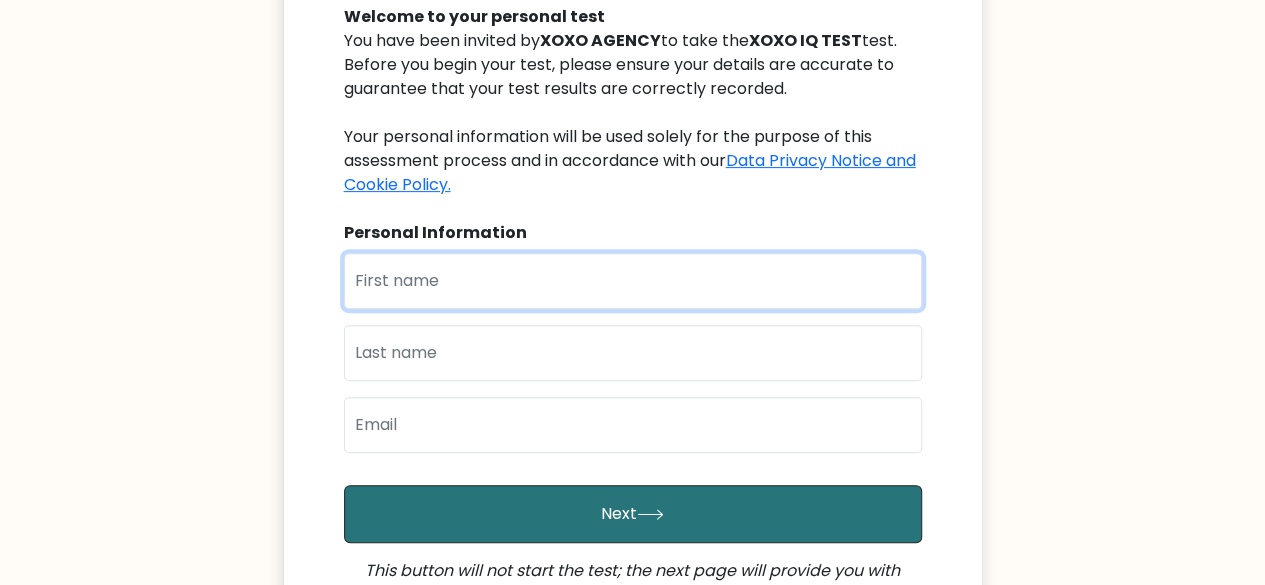 click at bounding box center (633, 281) 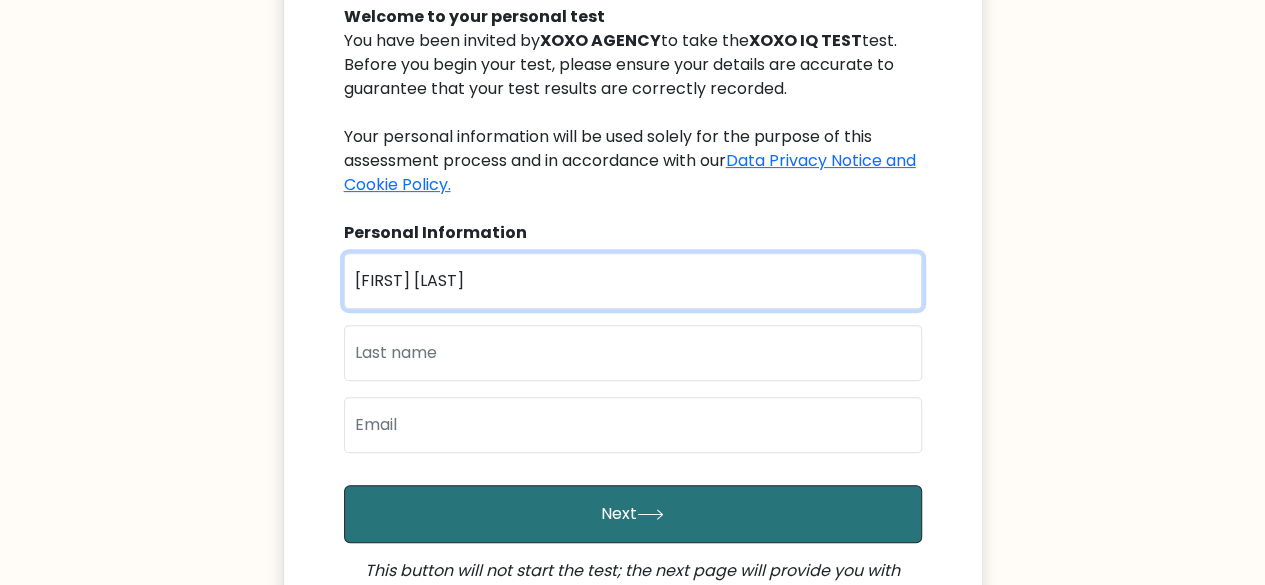 type on "[FIRST] [LAST]" 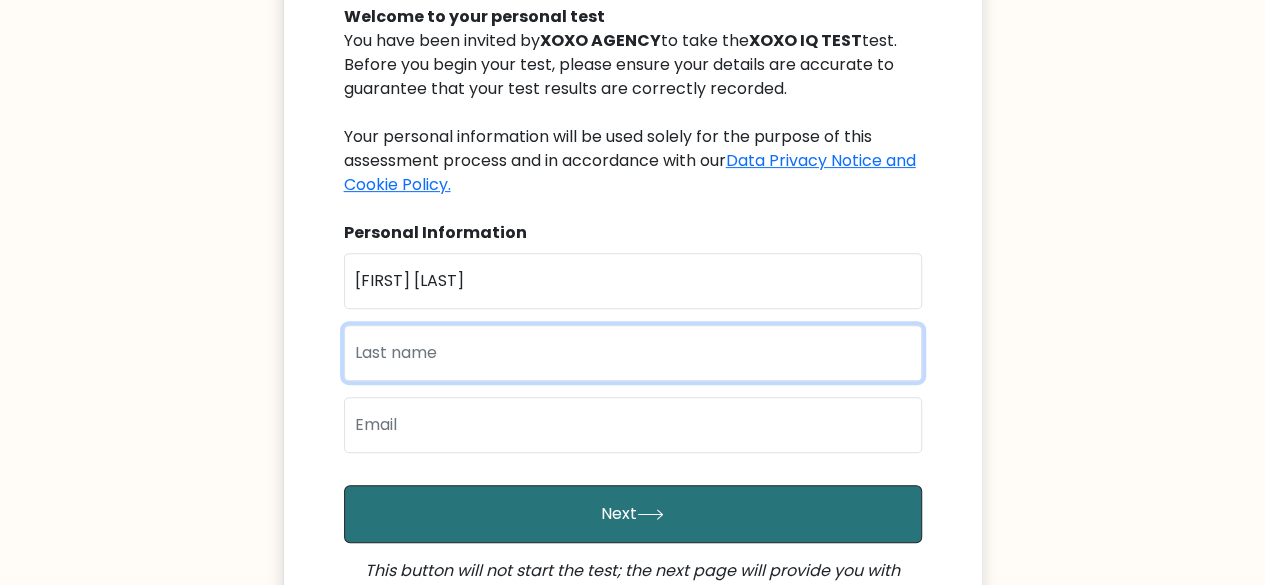 click at bounding box center (633, 353) 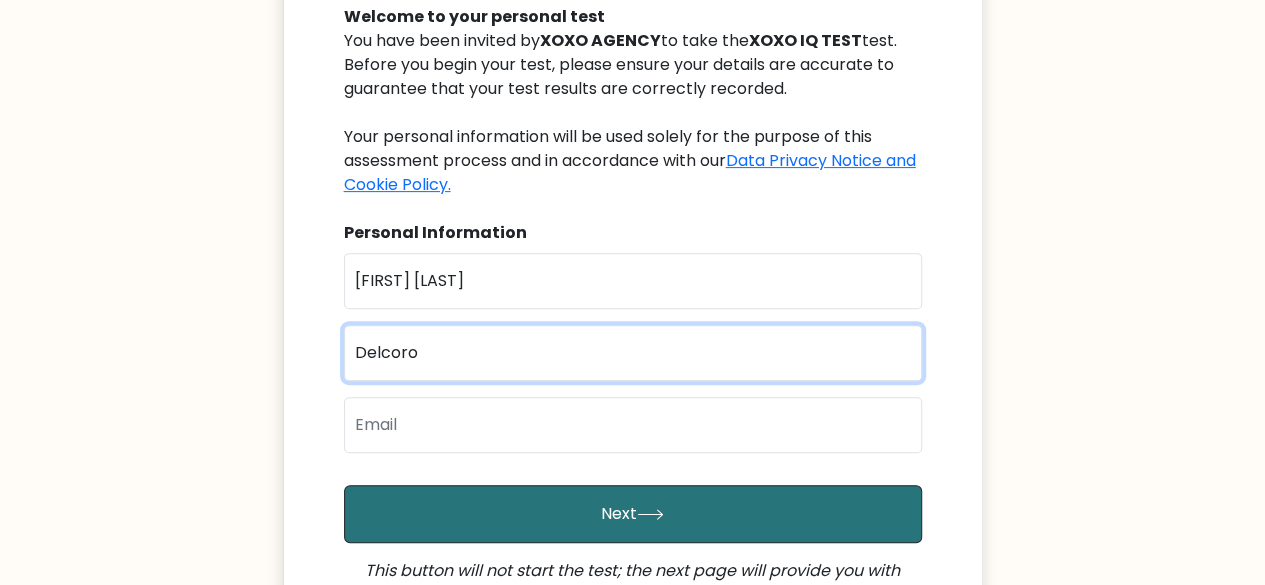 type on "Delcoro" 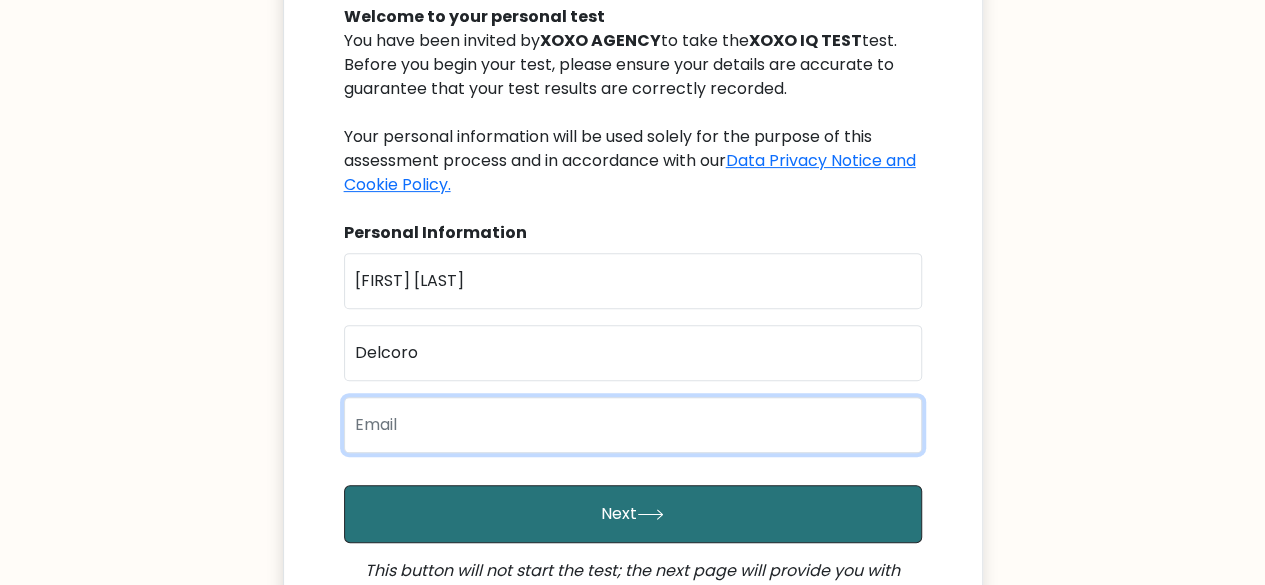 click at bounding box center [633, 425] 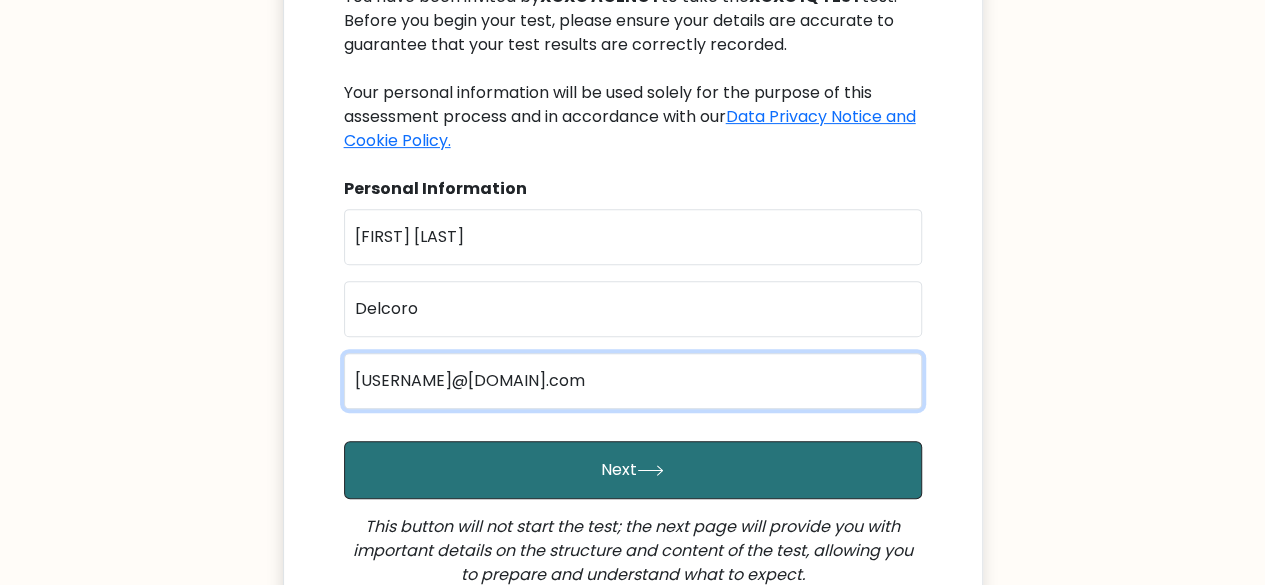 scroll, scrollTop: 268, scrollLeft: 0, axis: vertical 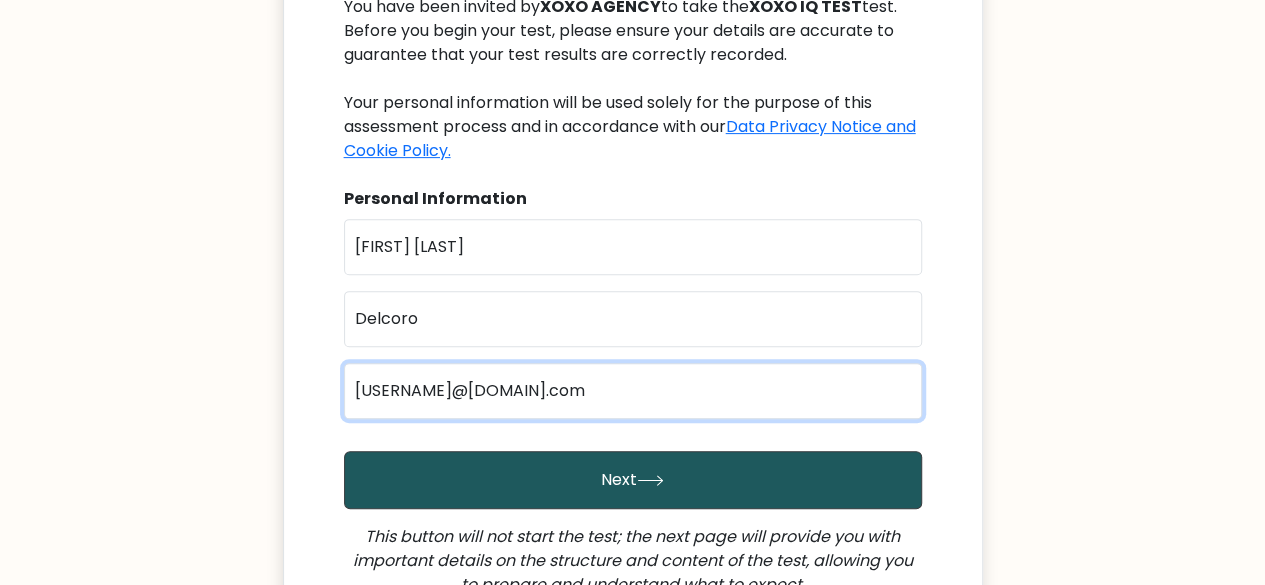 type on "[USERNAME]@[DOMAIN].com" 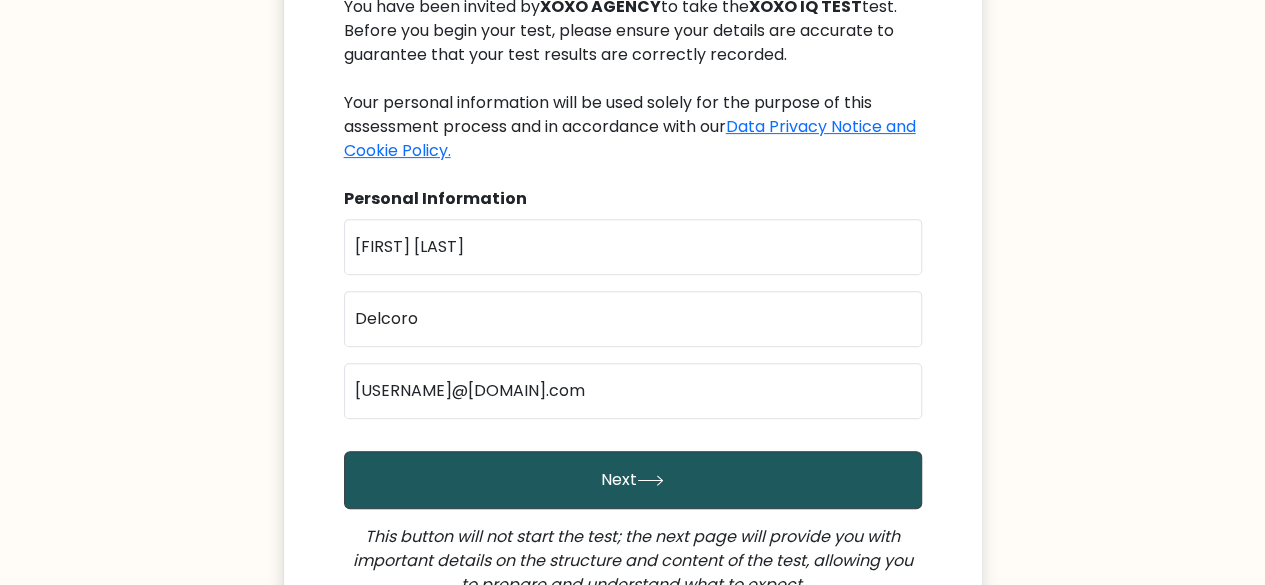 click on "Next" at bounding box center [633, 480] 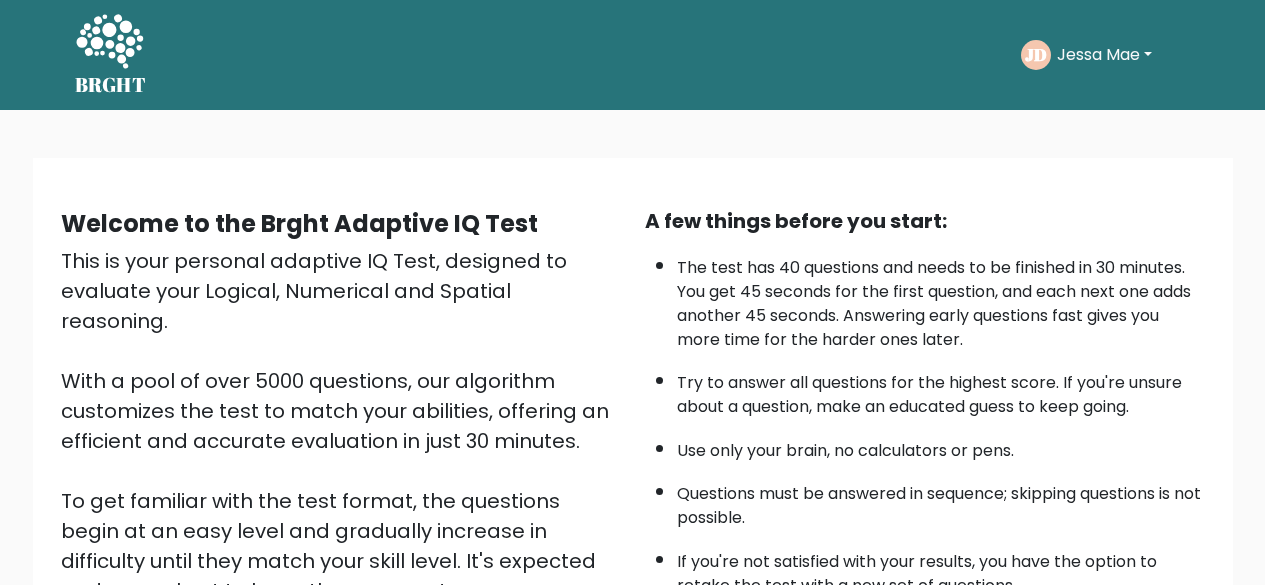 scroll, scrollTop: 0, scrollLeft: 0, axis: both 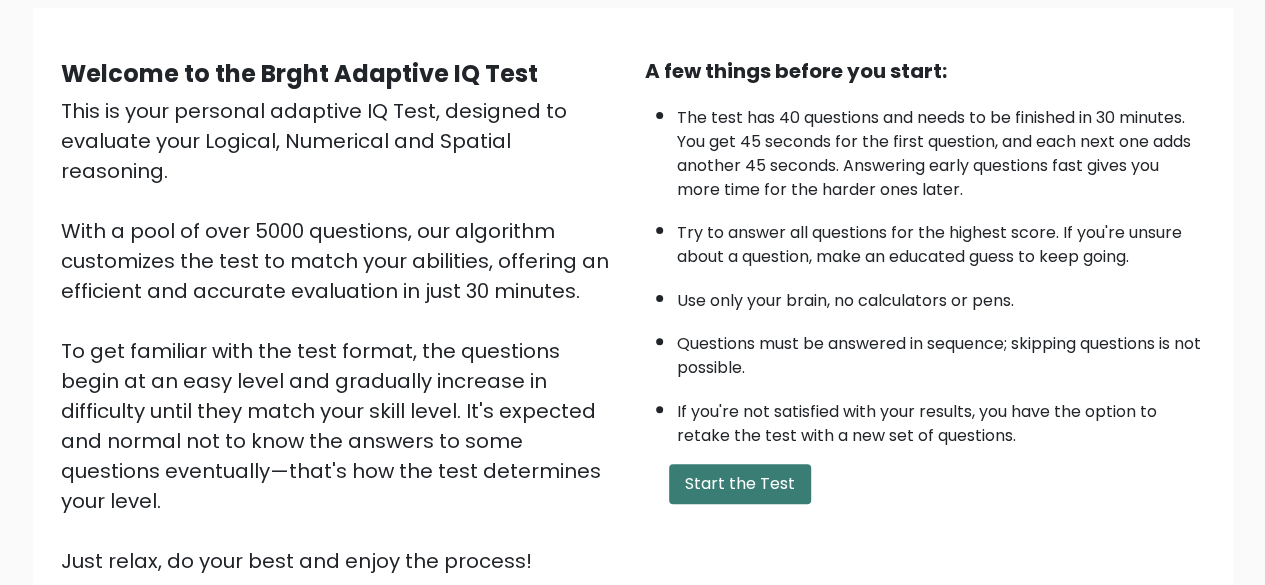 click on "Start the Test" at bounding box center (740, 484) 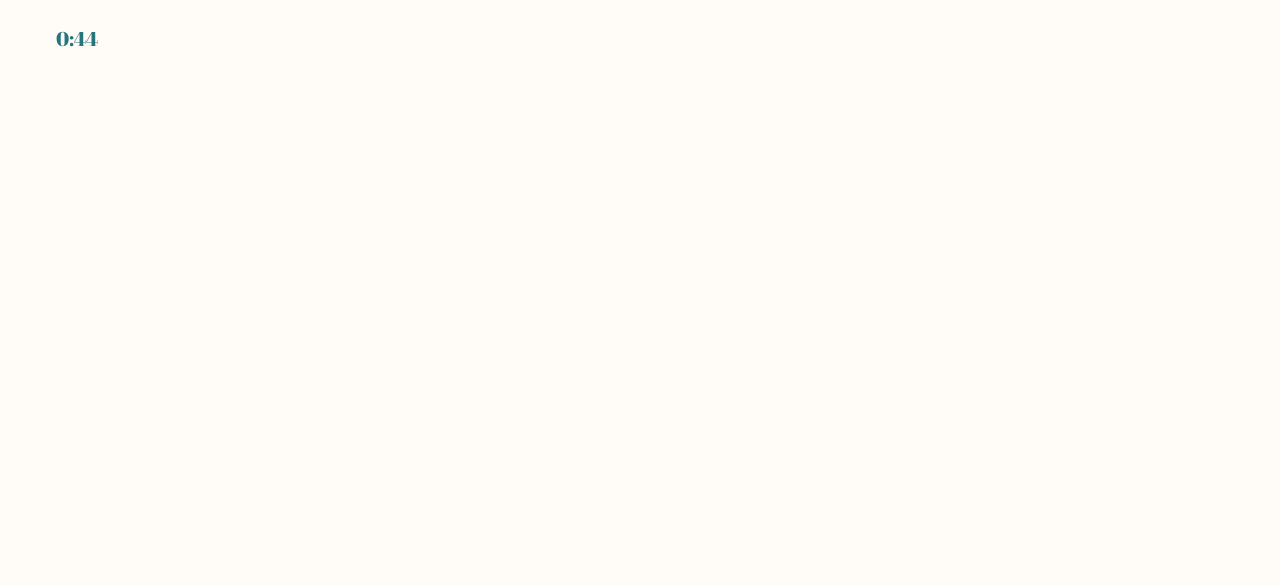 scroll, scrollTop: 0, scrollLeft: 0, axis: both 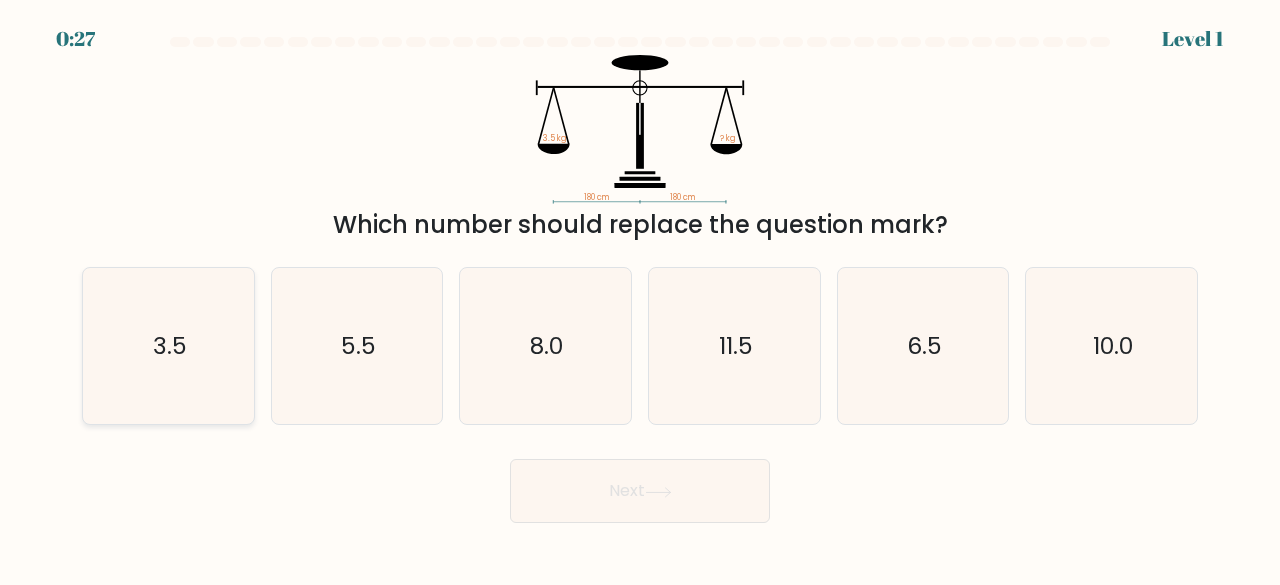 click on "3.5" 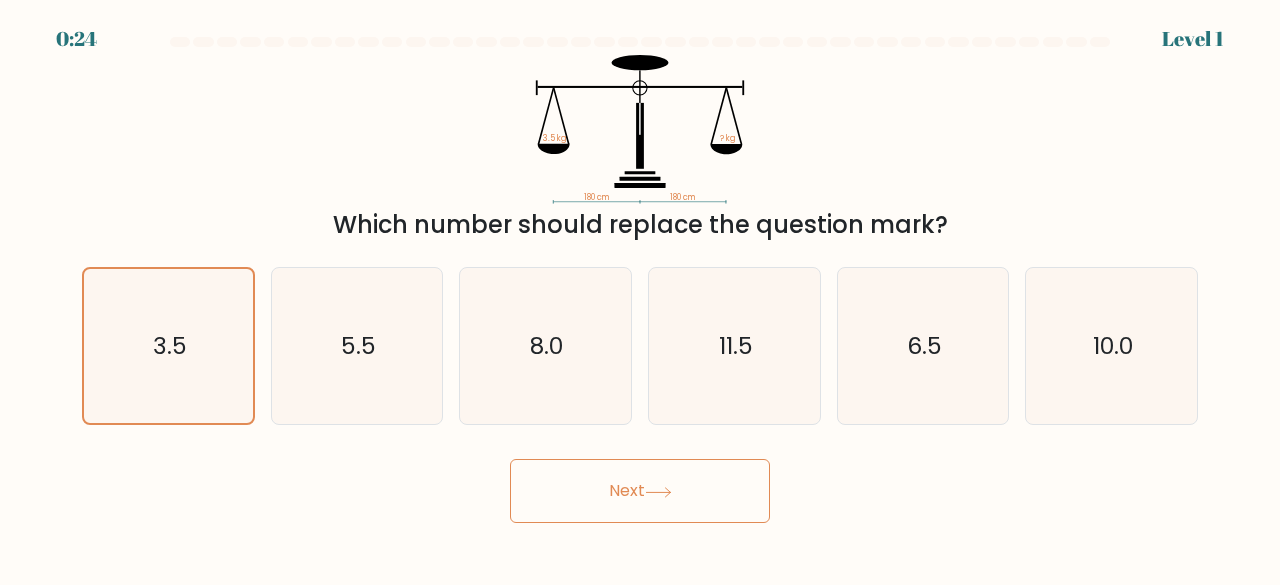 click on "Next" at bounding box center [640, 491] 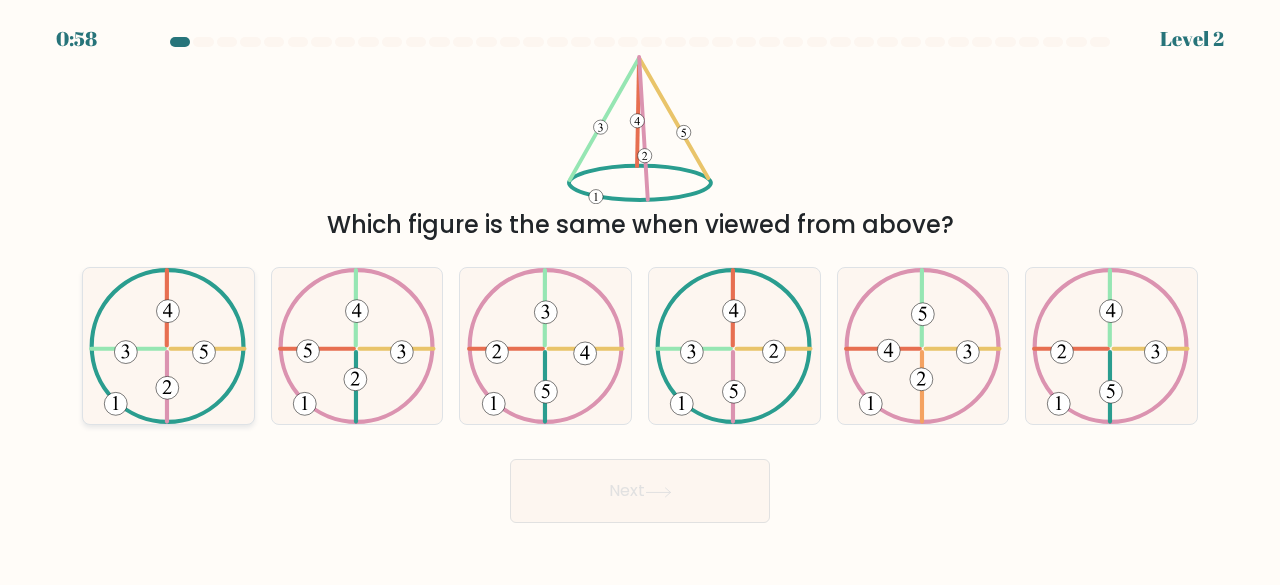 click 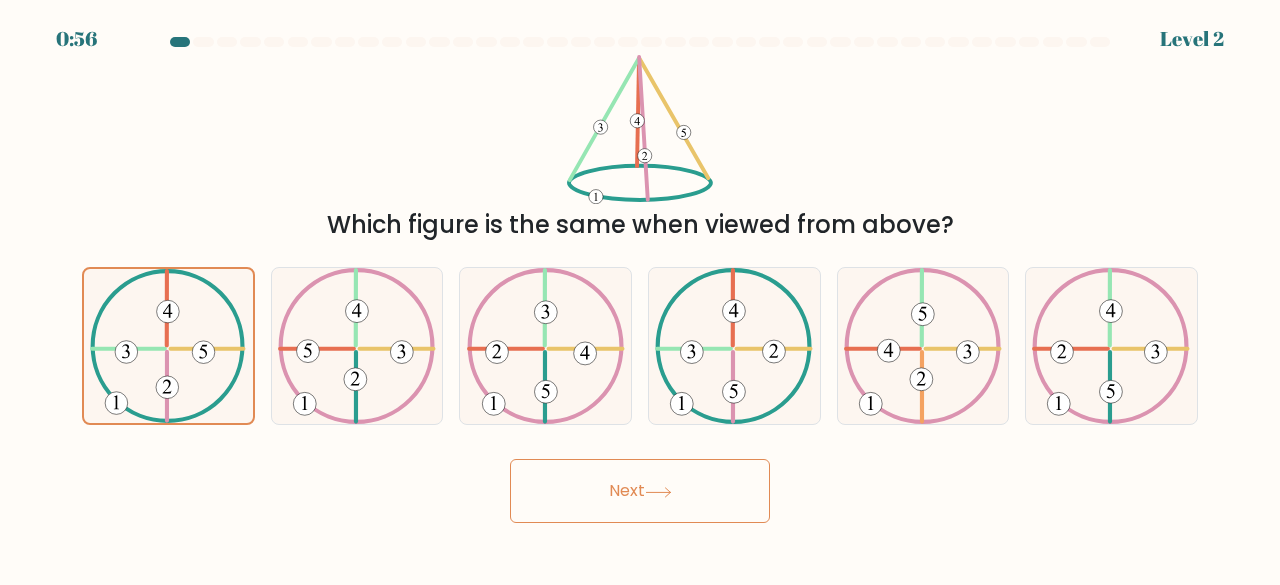 click on "Next" at bounding box center (640, 491) 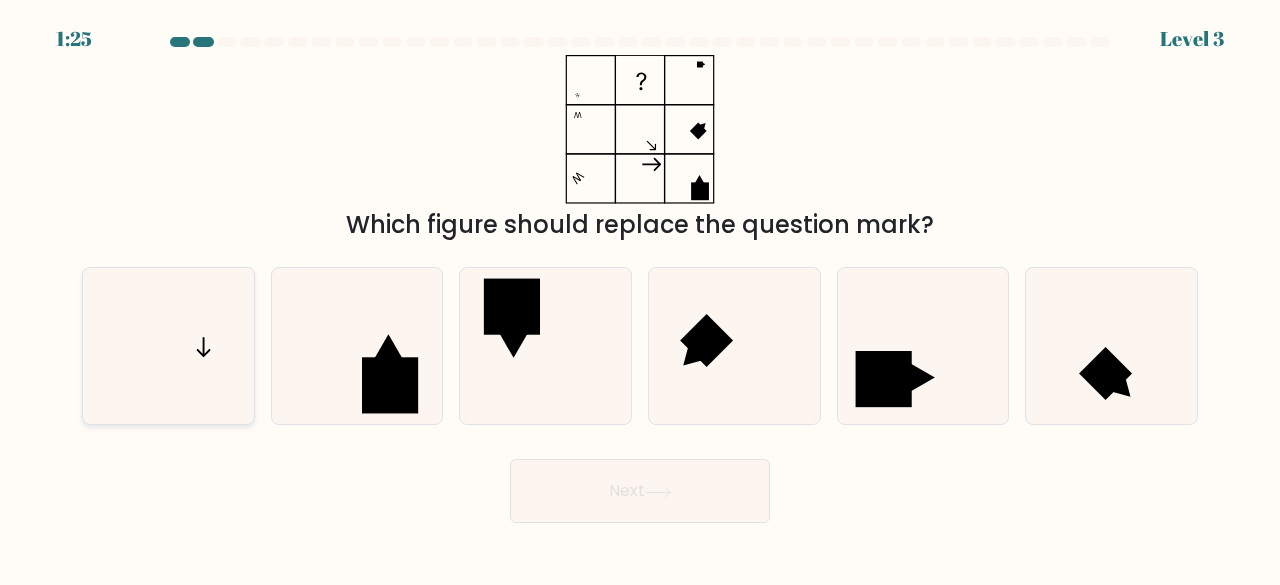 drag, startPoint x: 193, startPoint y: 305, endPoint x: 211, endPoint y: 334, distance: 34.132095 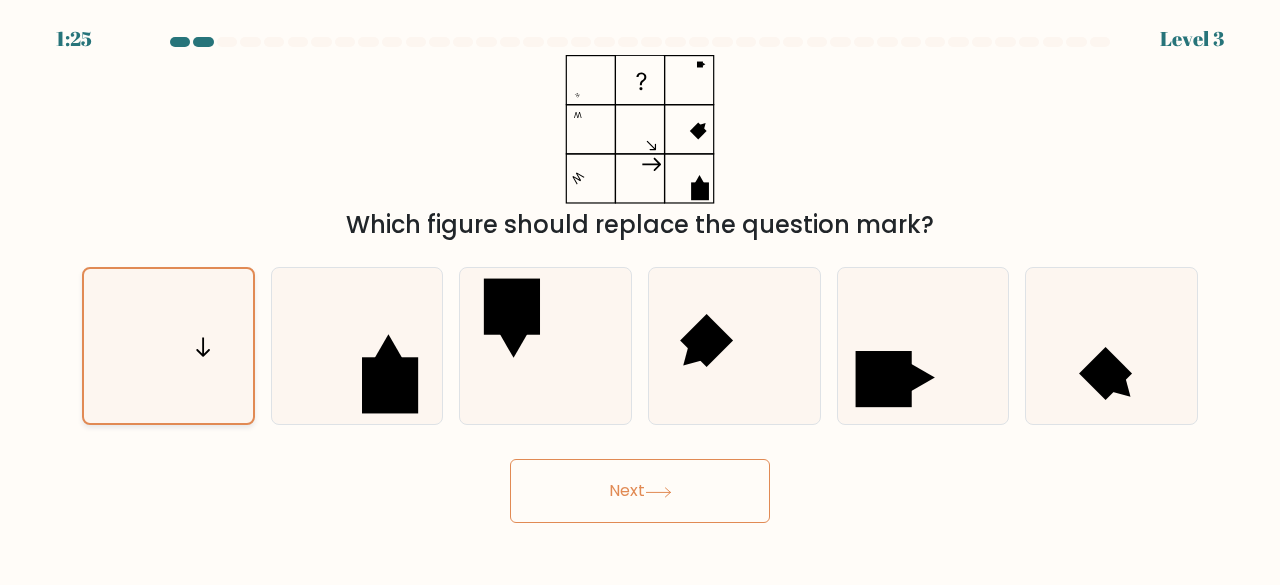 click 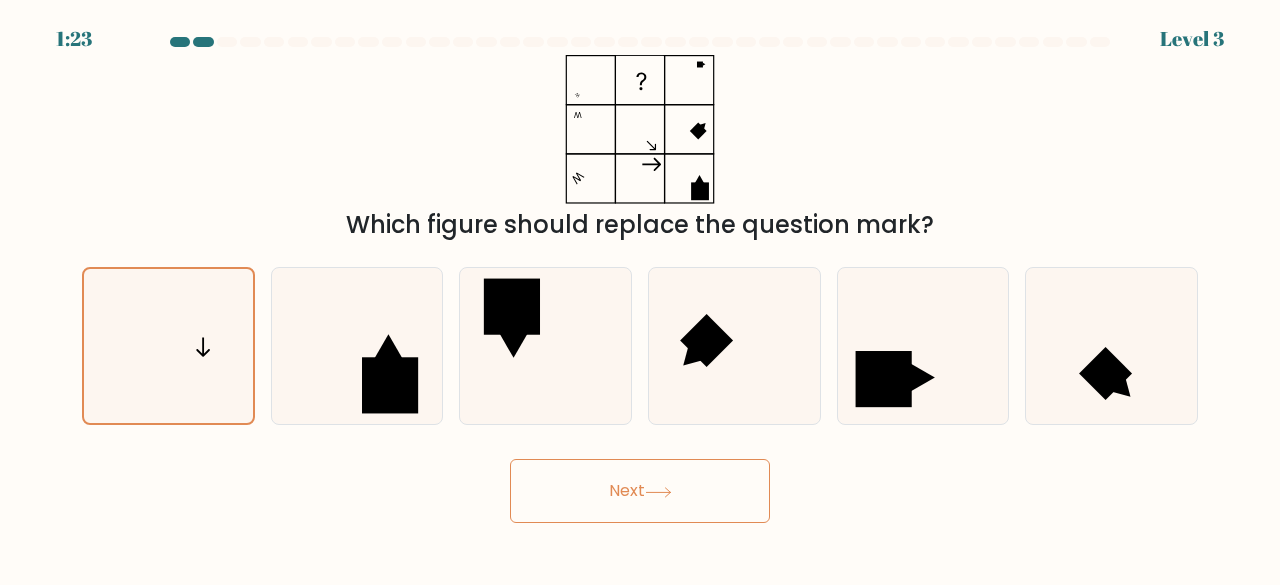 click on "Next" at bounding box center (640, 491) 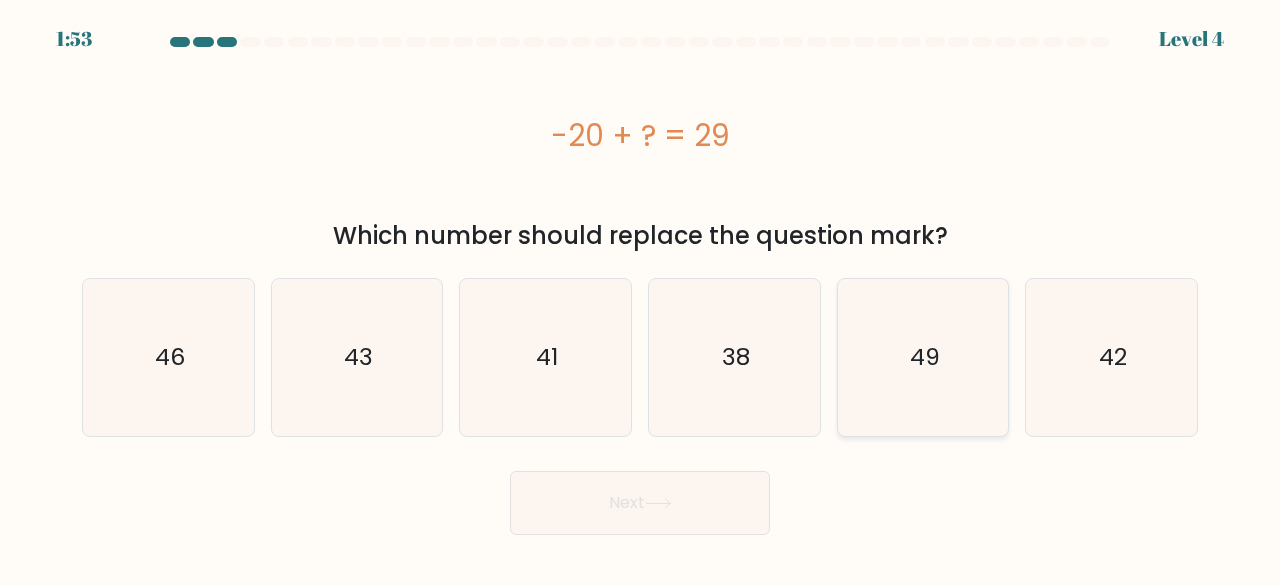 click on "49" 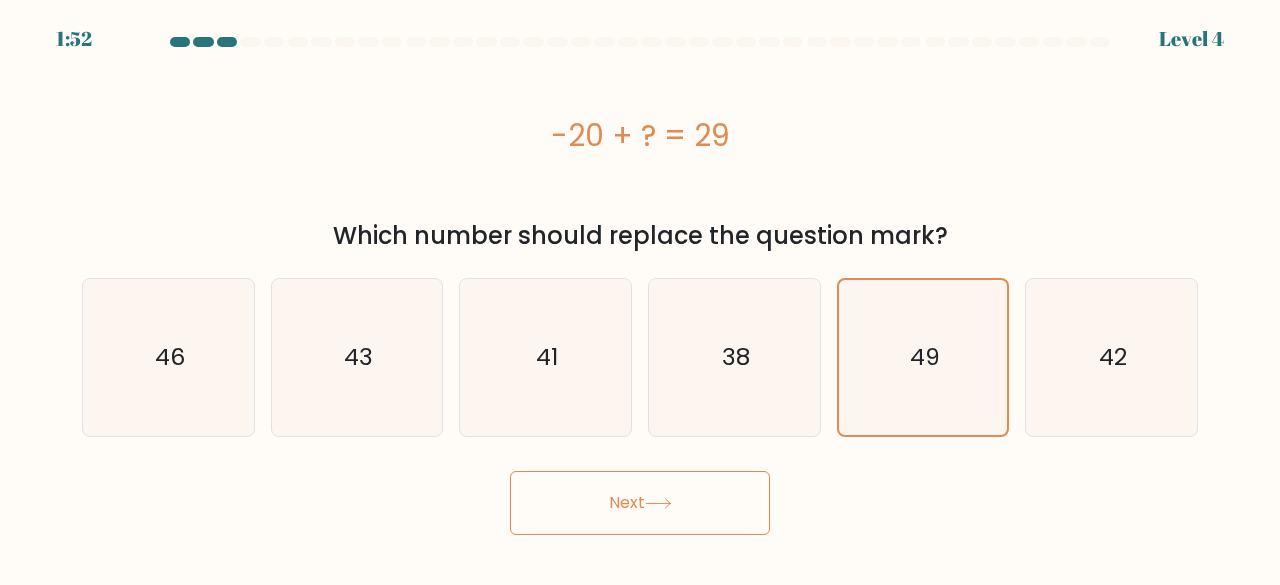 click on "Next" at bounding box center [640, 503] 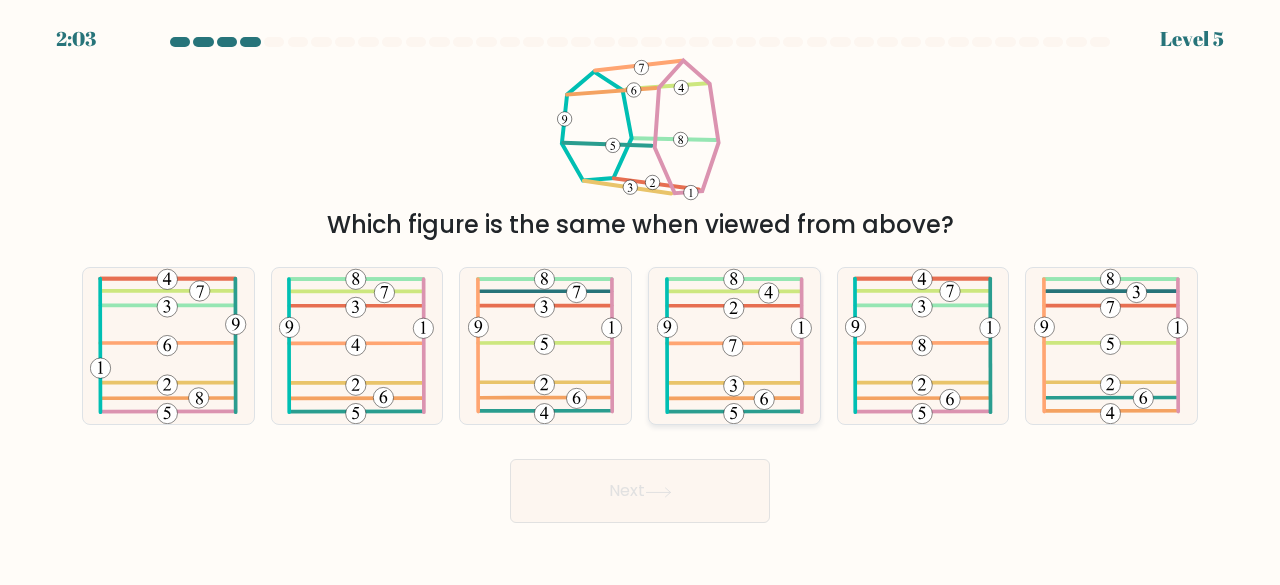 click 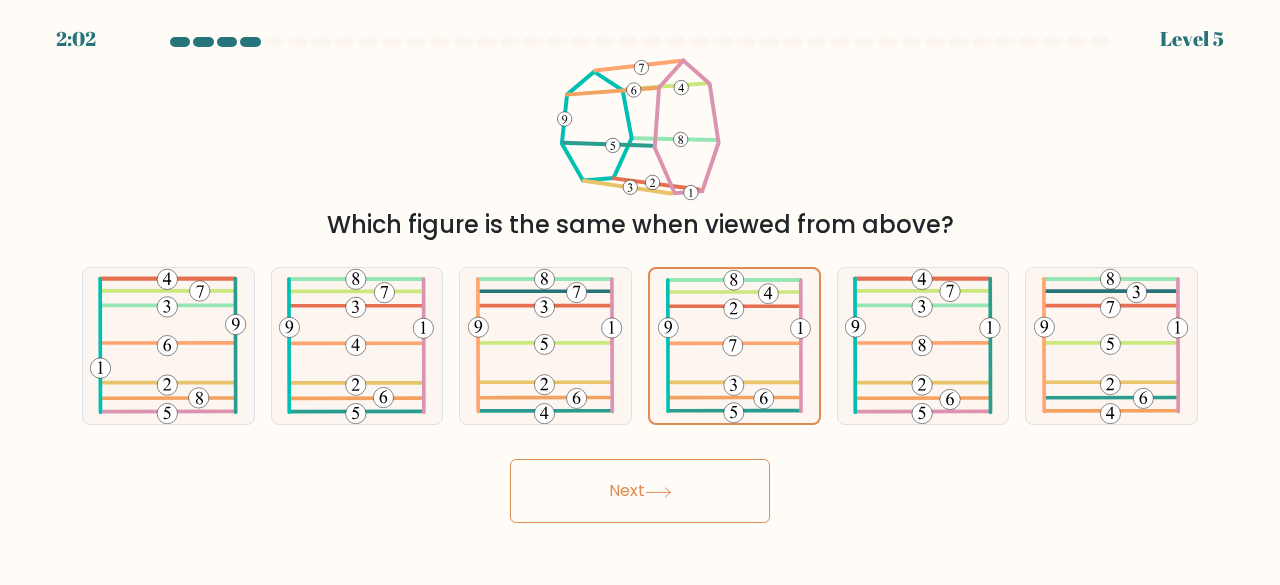 click on "Next" at bounding box center [640, 491] 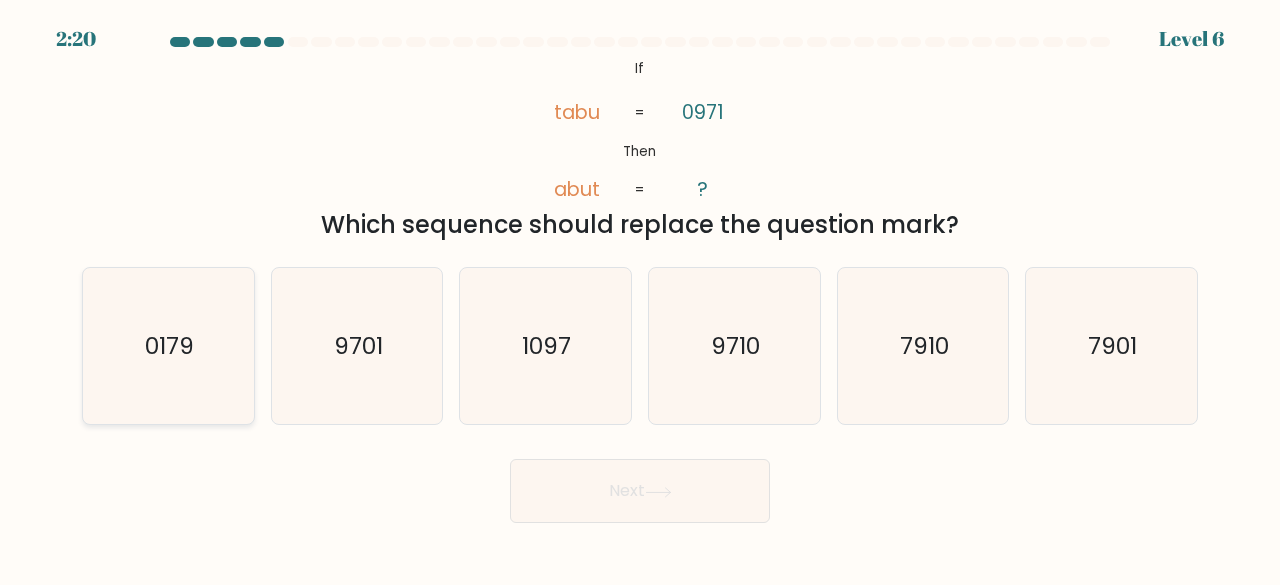 click on "0179" 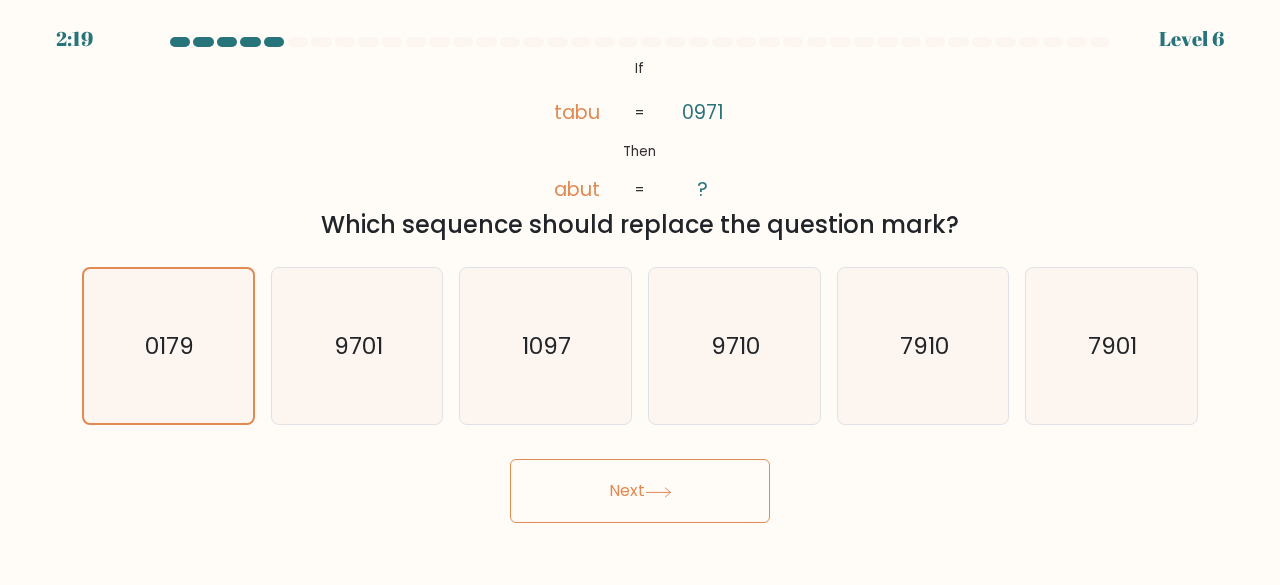 click on "Next" at bounding box center (640, 491) 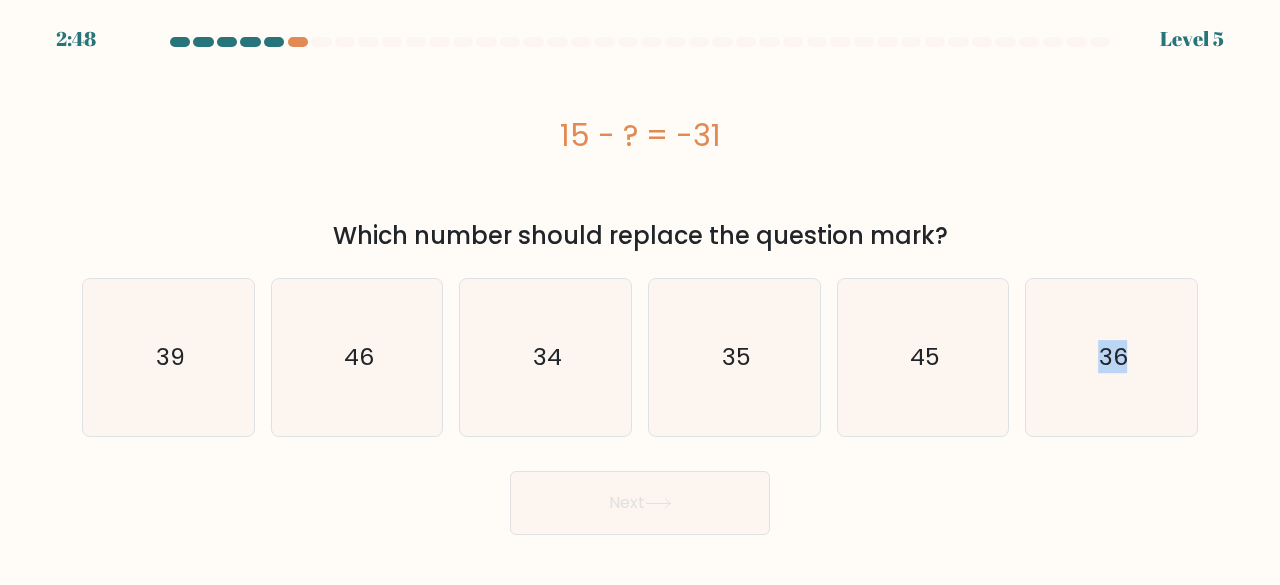 drag, startPoint x: 1090, startPoint y: 365, endPoint x: 638, endPoint y: 501, distance: 472.01694 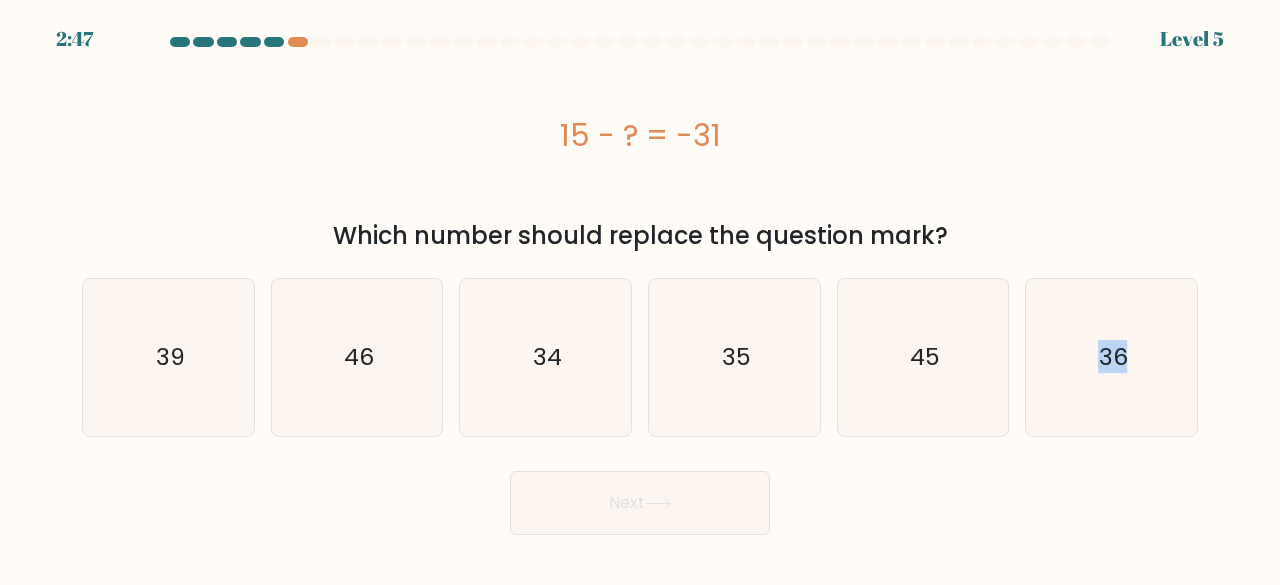 click on "Next" at bounding box center [640, 503] 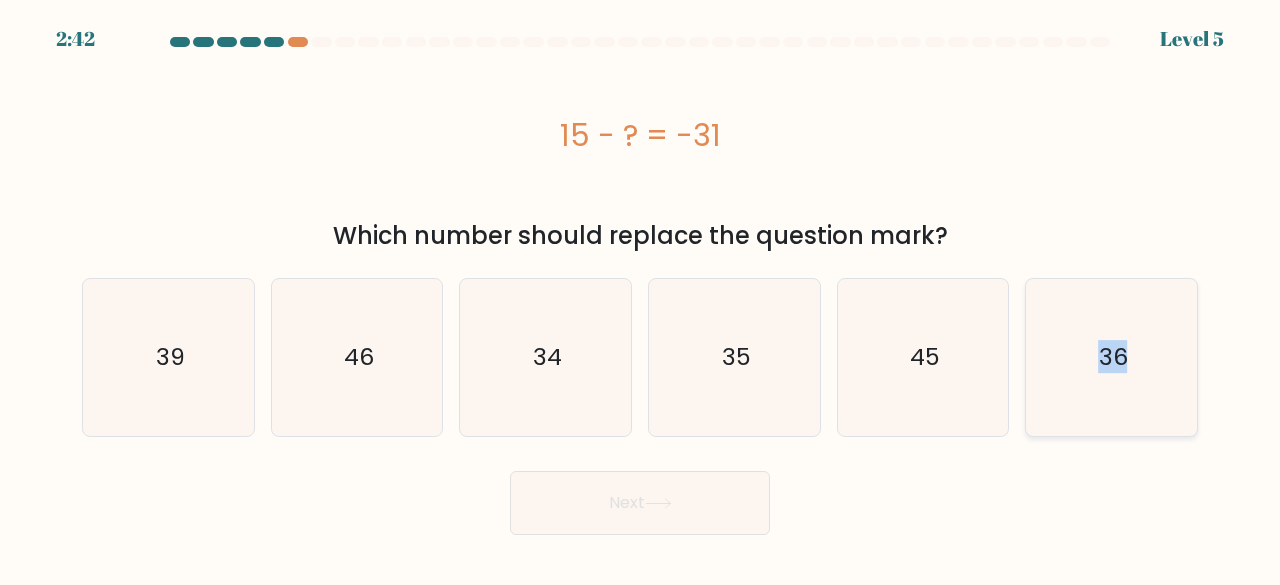 click on "36" 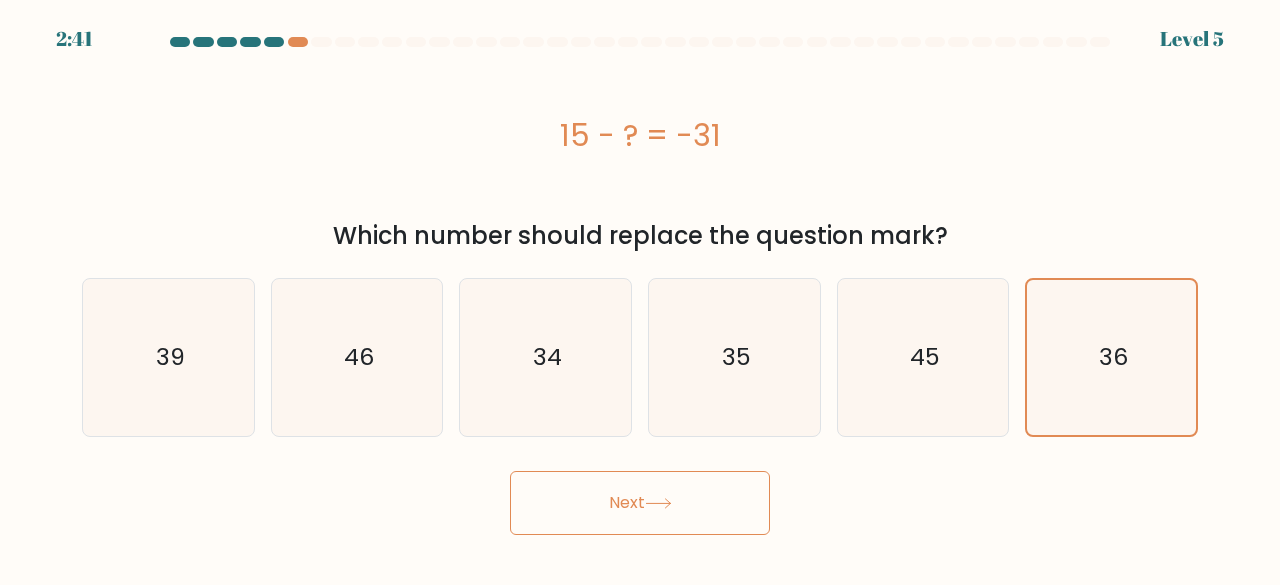 click on "Next" at bounding box center [640, 503] 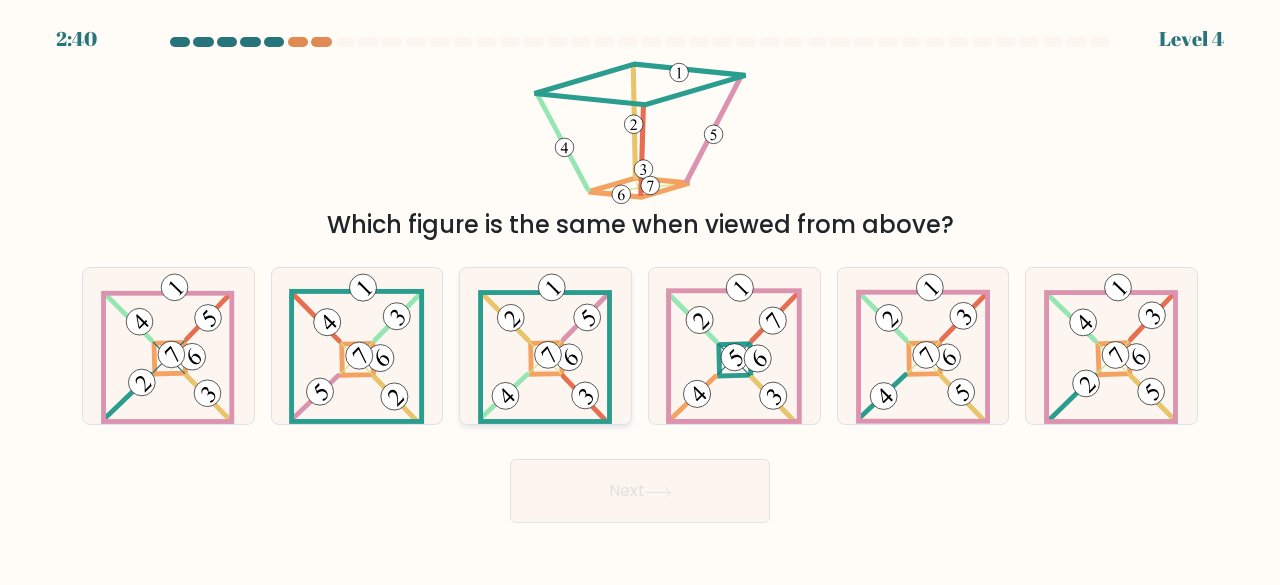 click 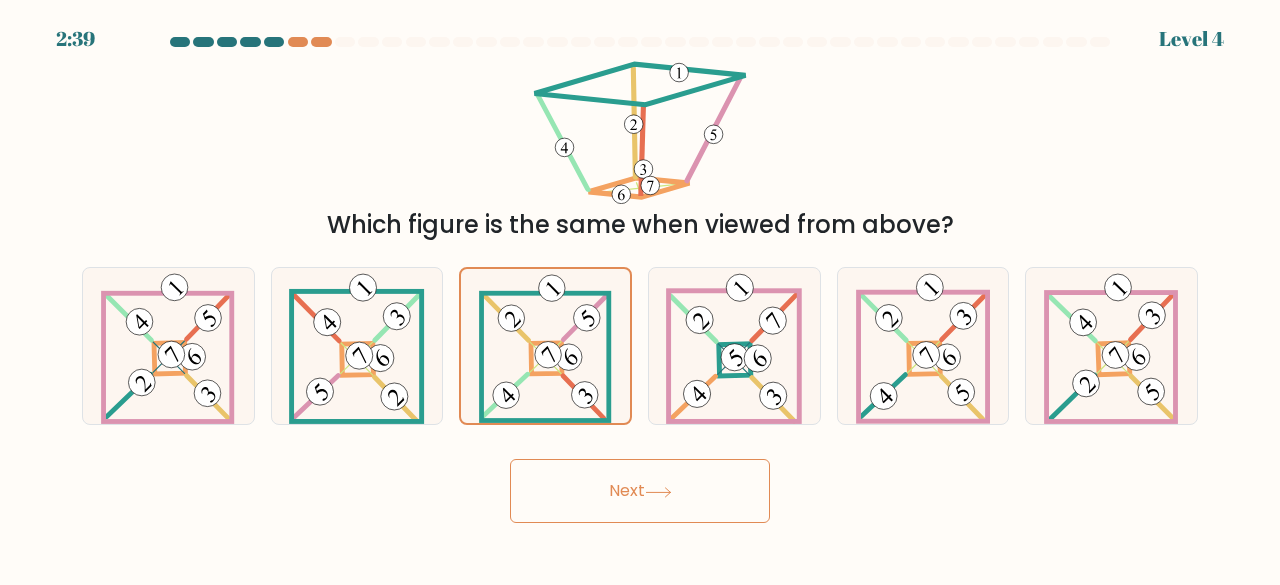 click on "Next" at bounding box center [640, 491] 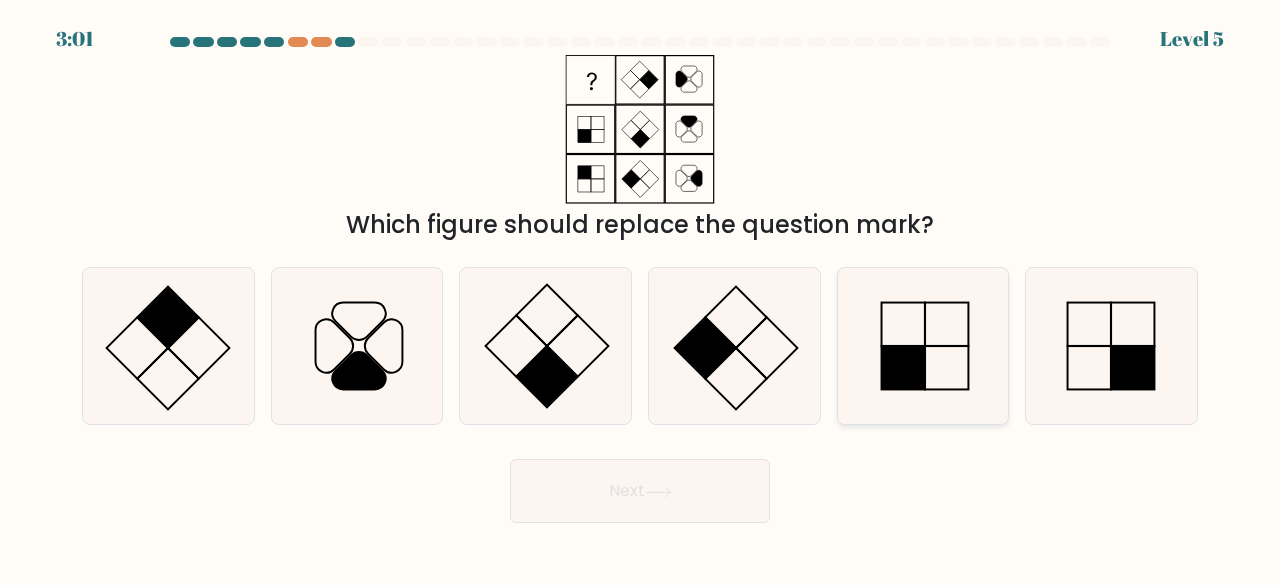 click 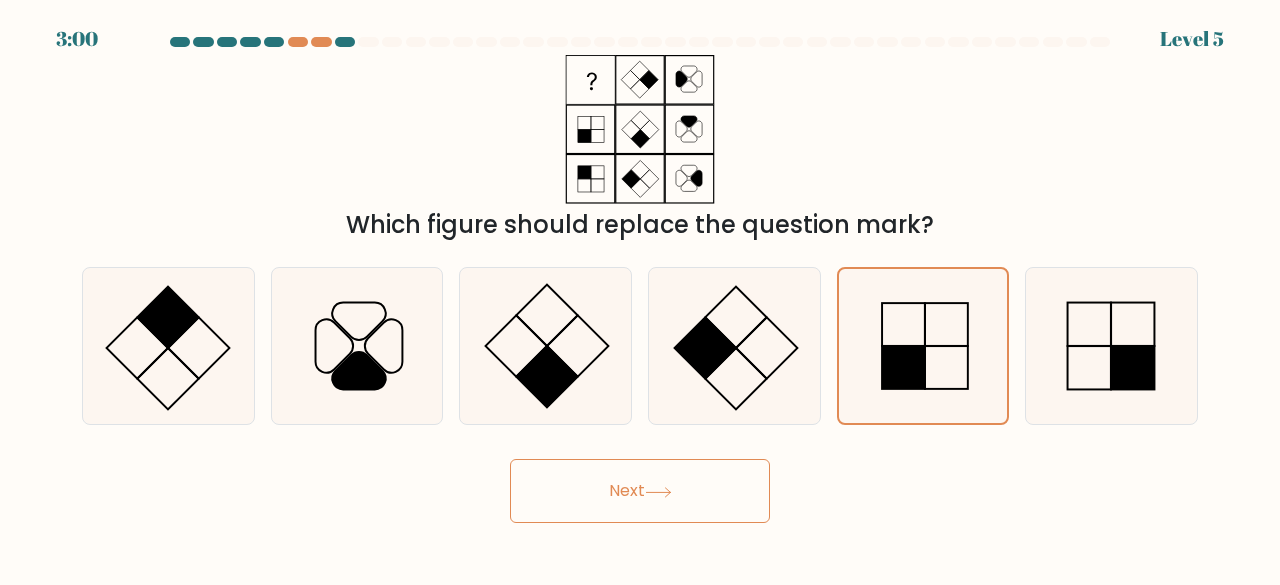 click on "Next" at bounding box center (640, 491) 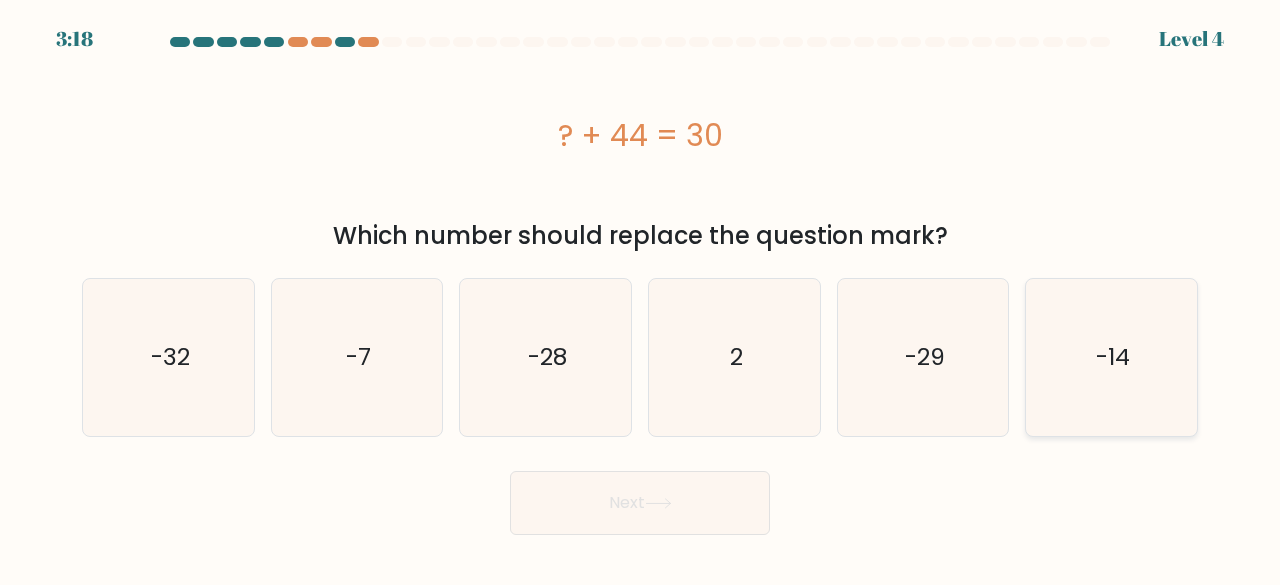 click on "-14" 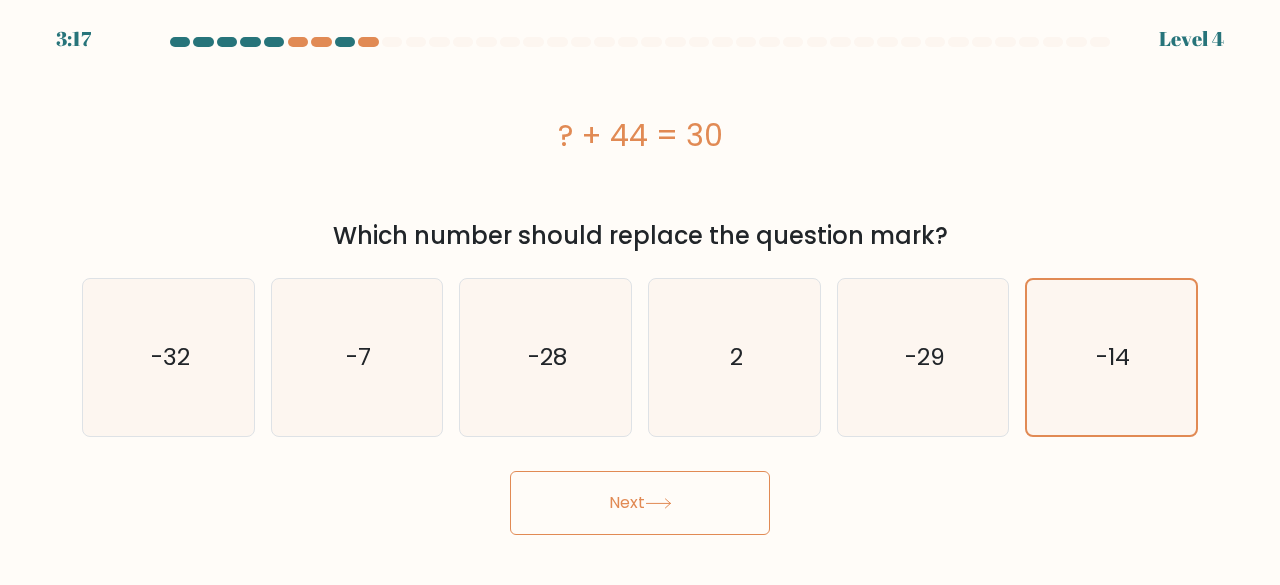 click on "Next" at bounding box center (640, 503) 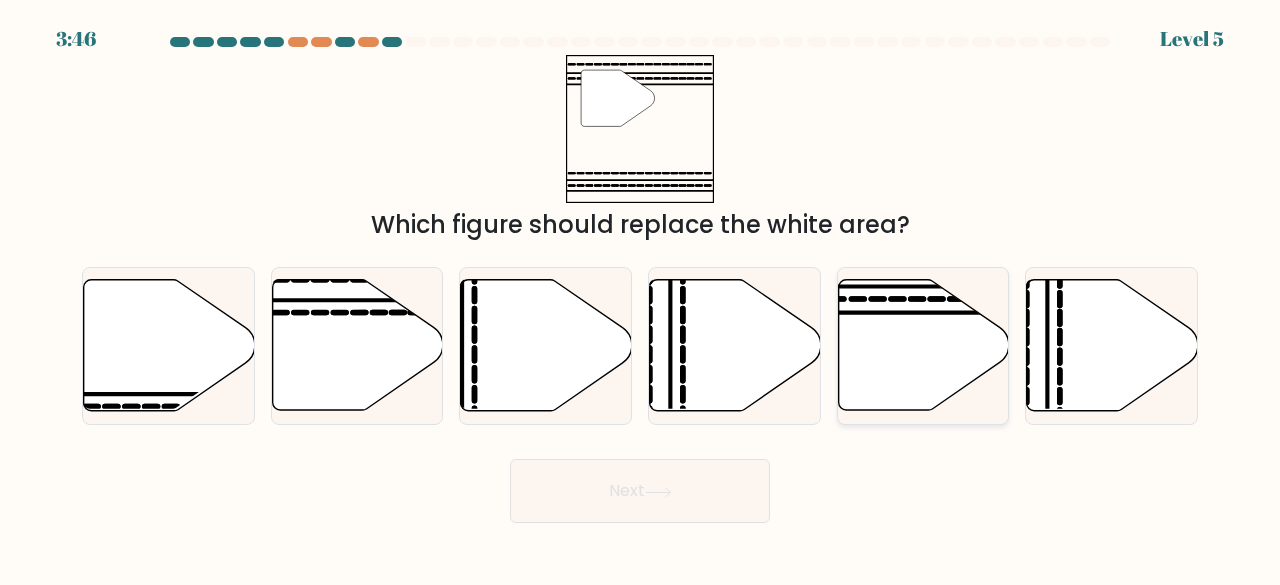 click 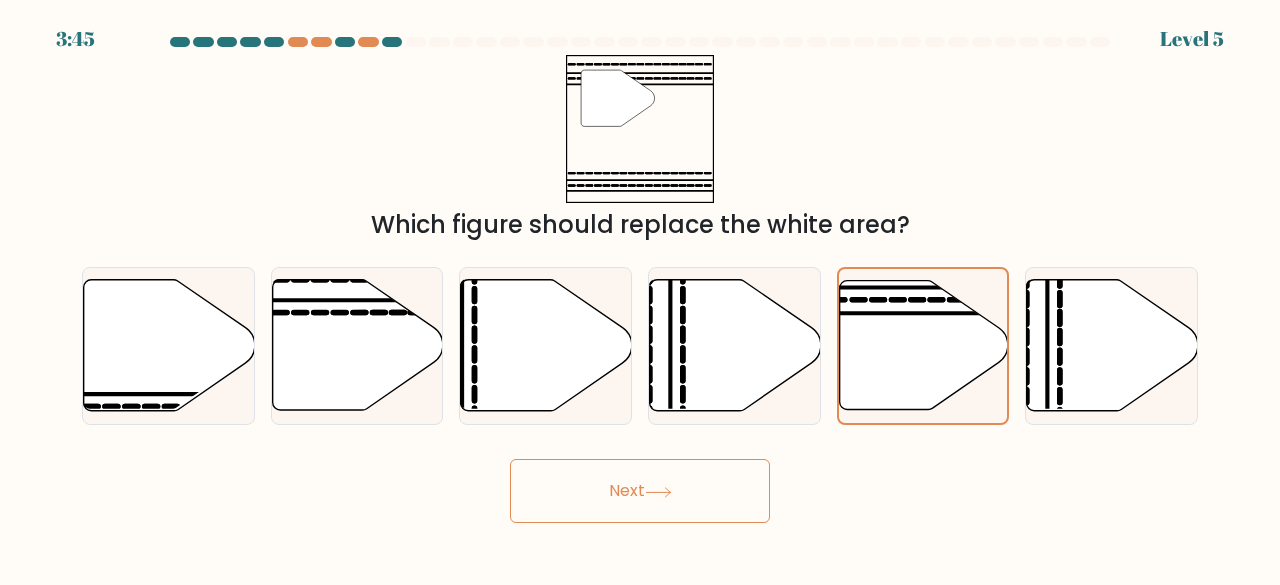 click on "Next" at bounding box center [640, 491] 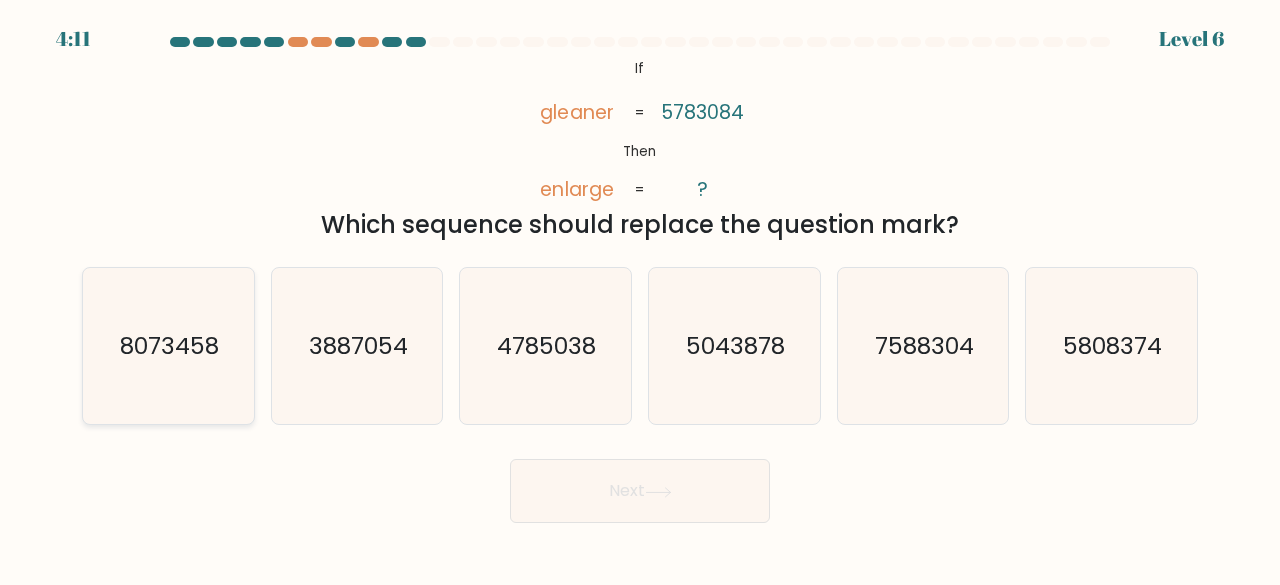 click on "8073458" 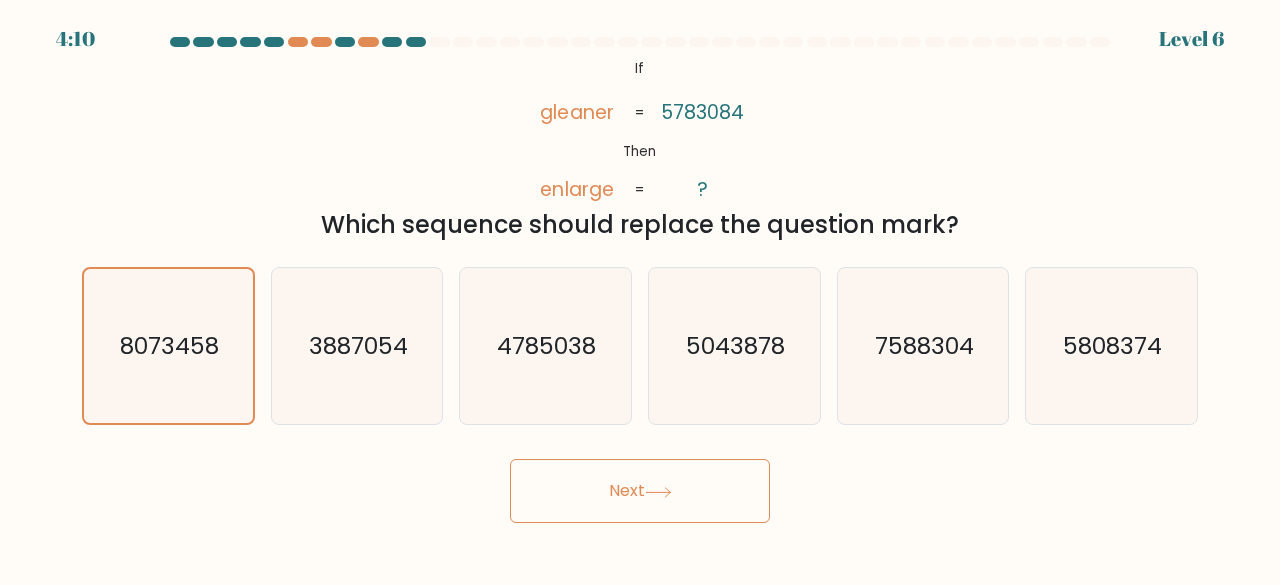 click on "Next" at bounding box center [640, 491] 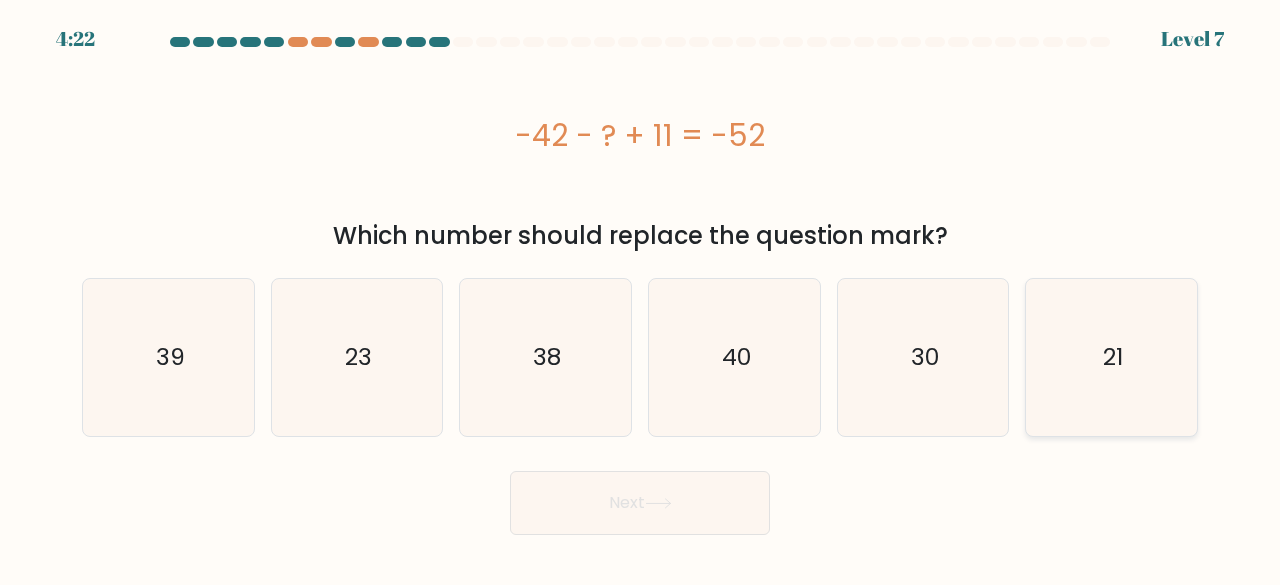 click on "21" 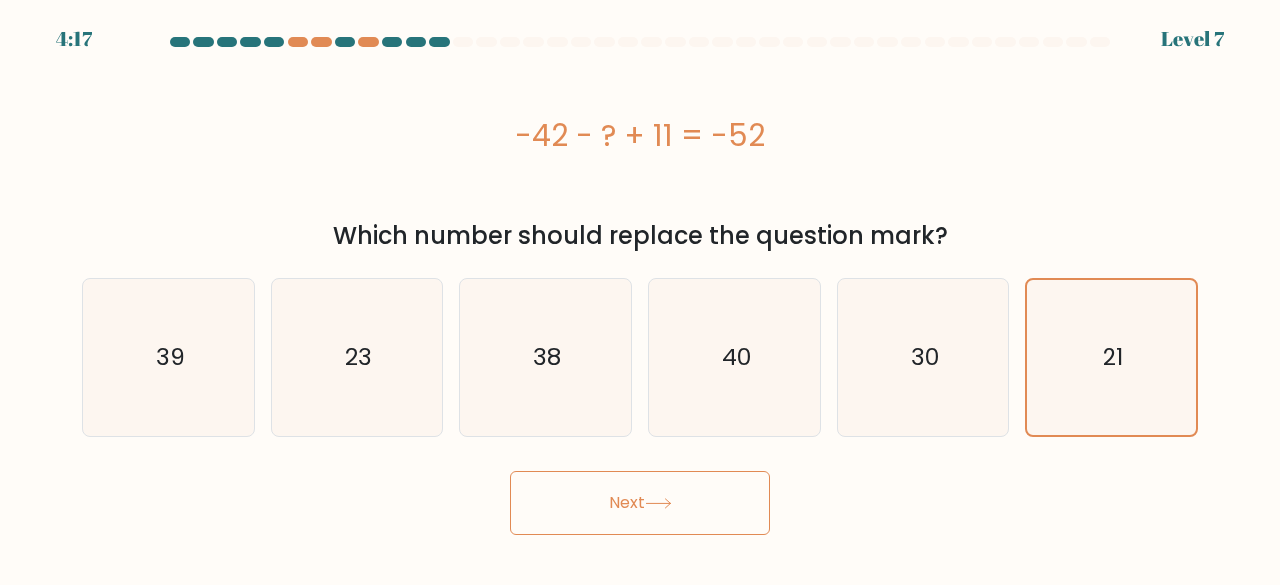 click 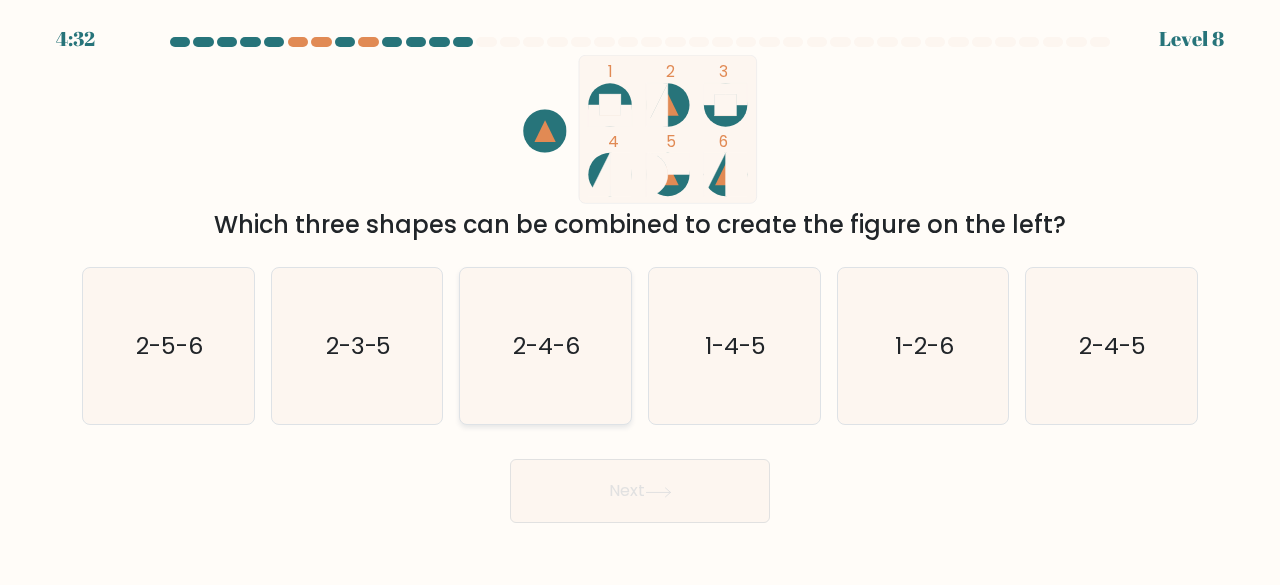 click on "2-4-6" 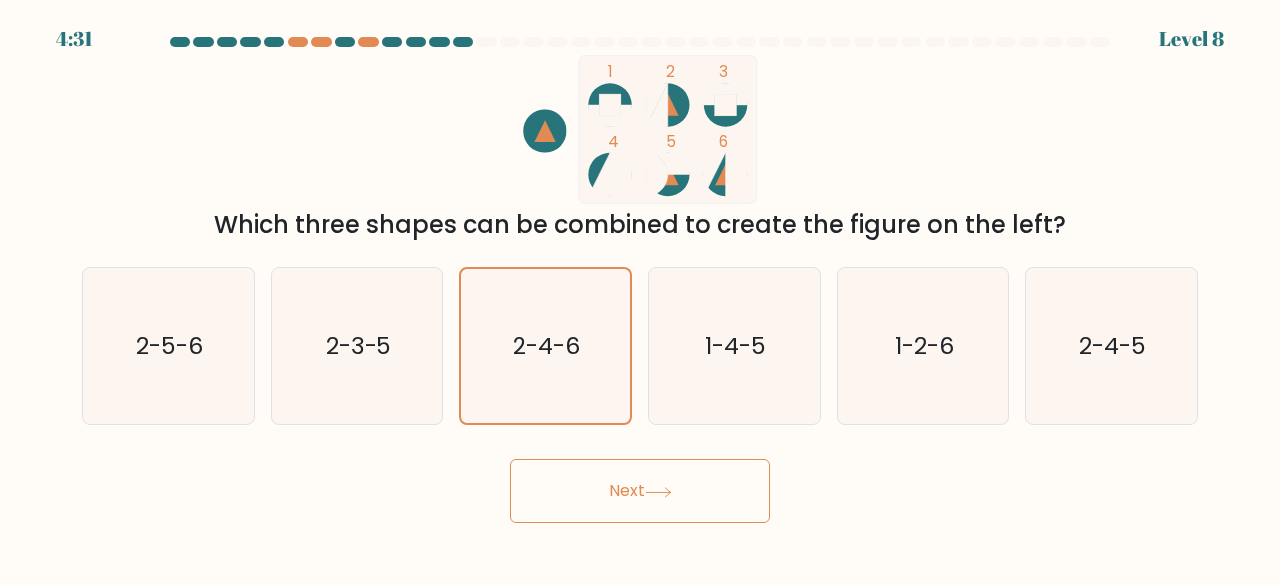 click 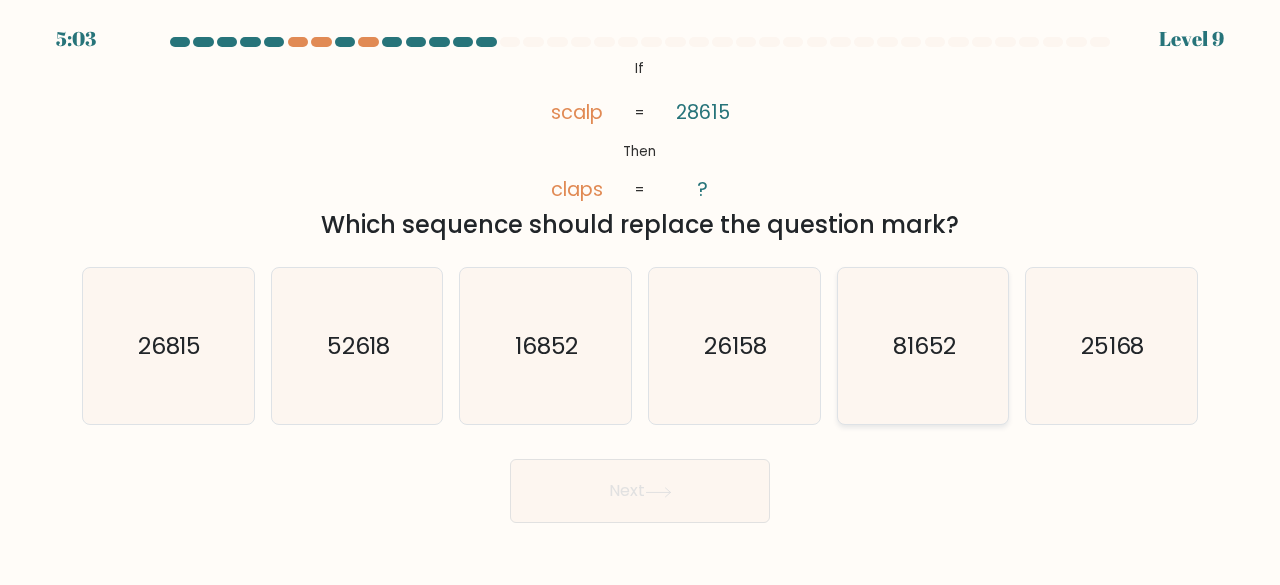 click on "81652" 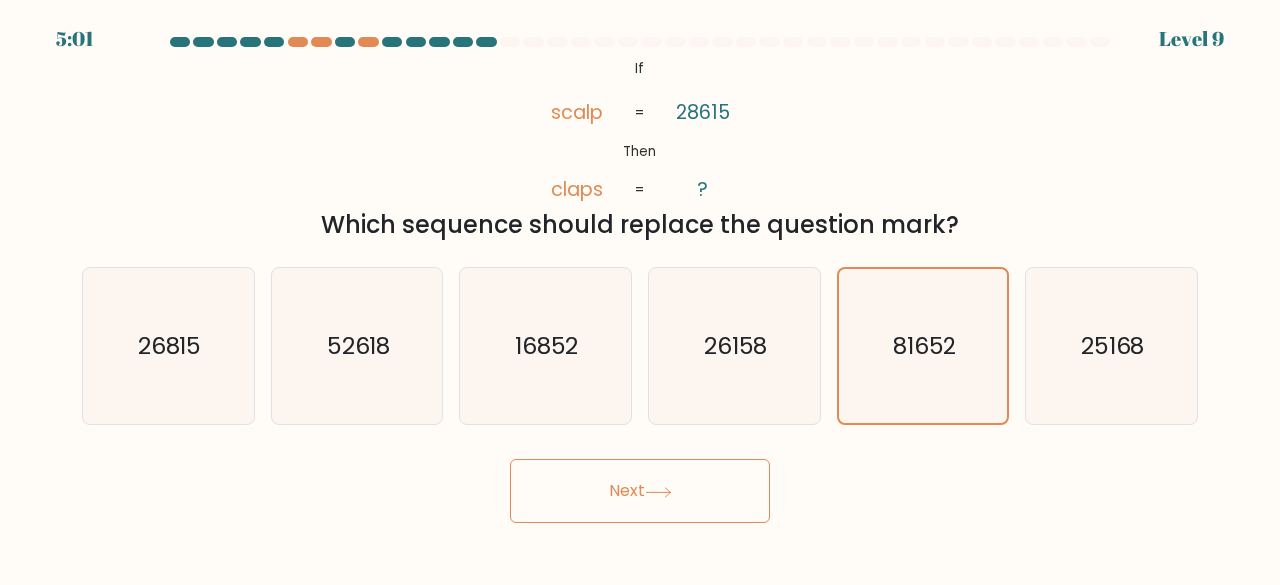 click on "Next" at bounding box center (640, 491) 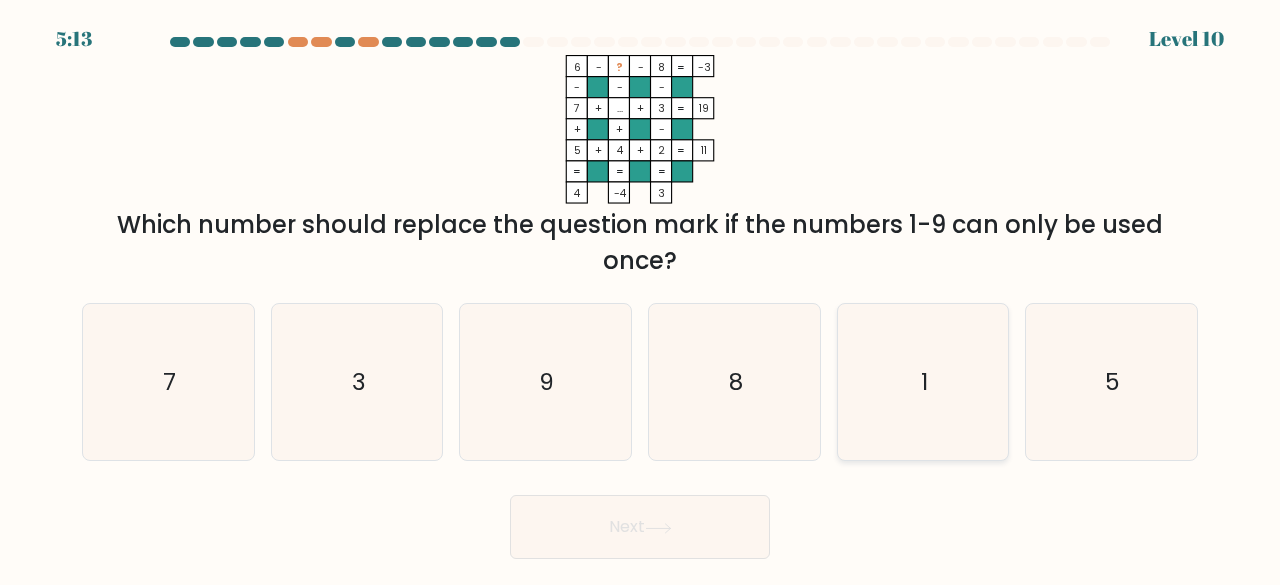 click on "1" 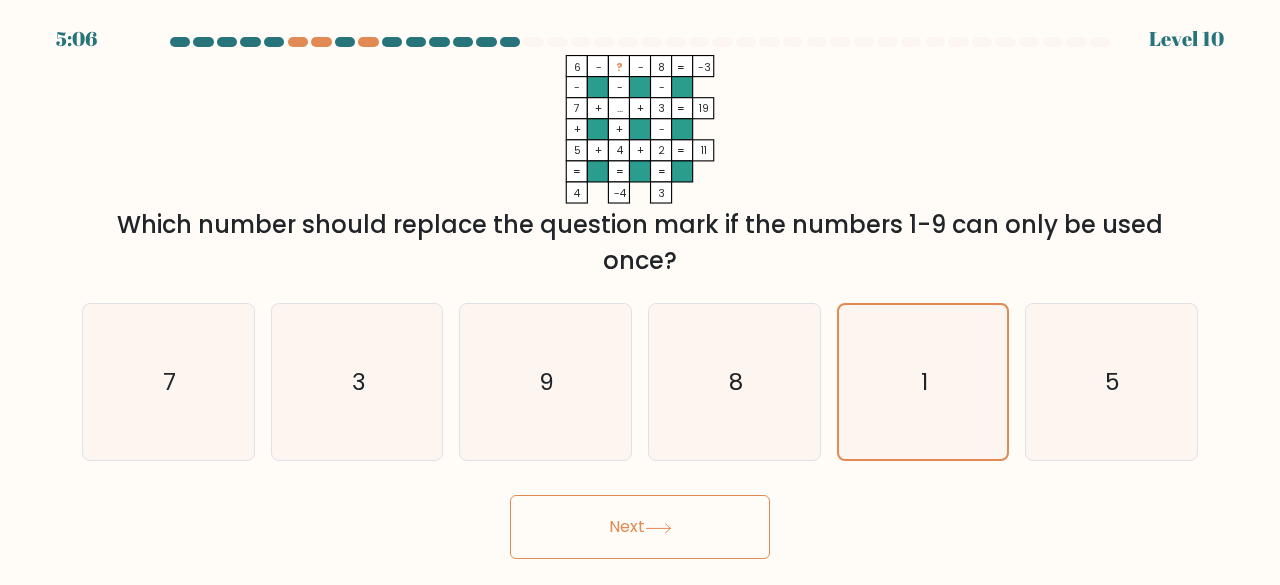click on "Next" at bounding box center [640, 527] 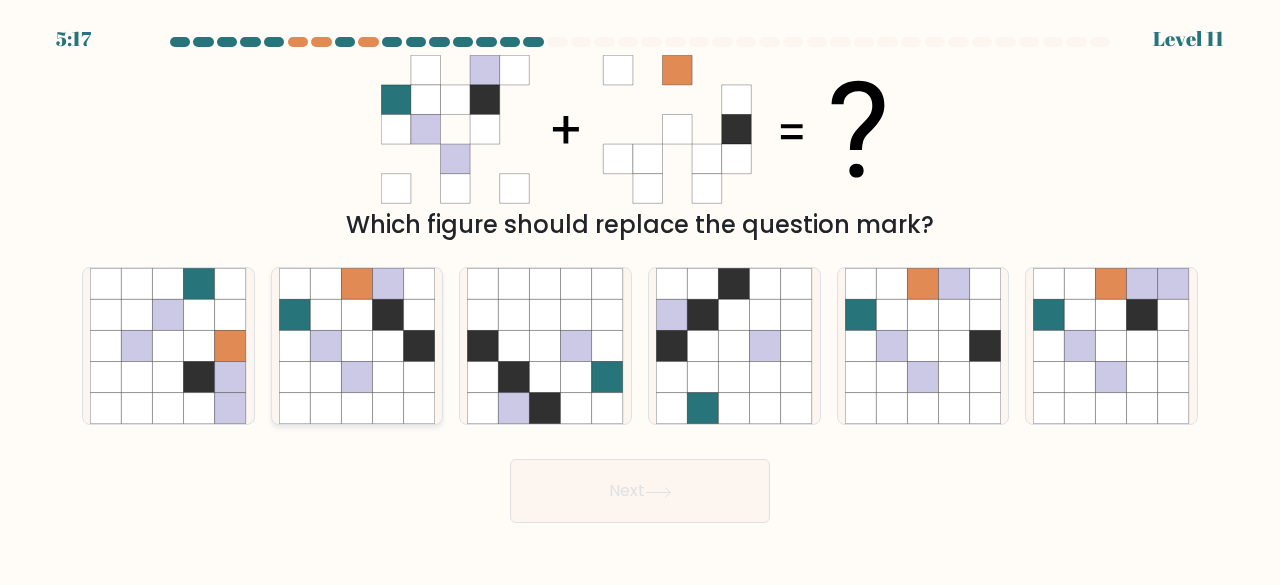 click 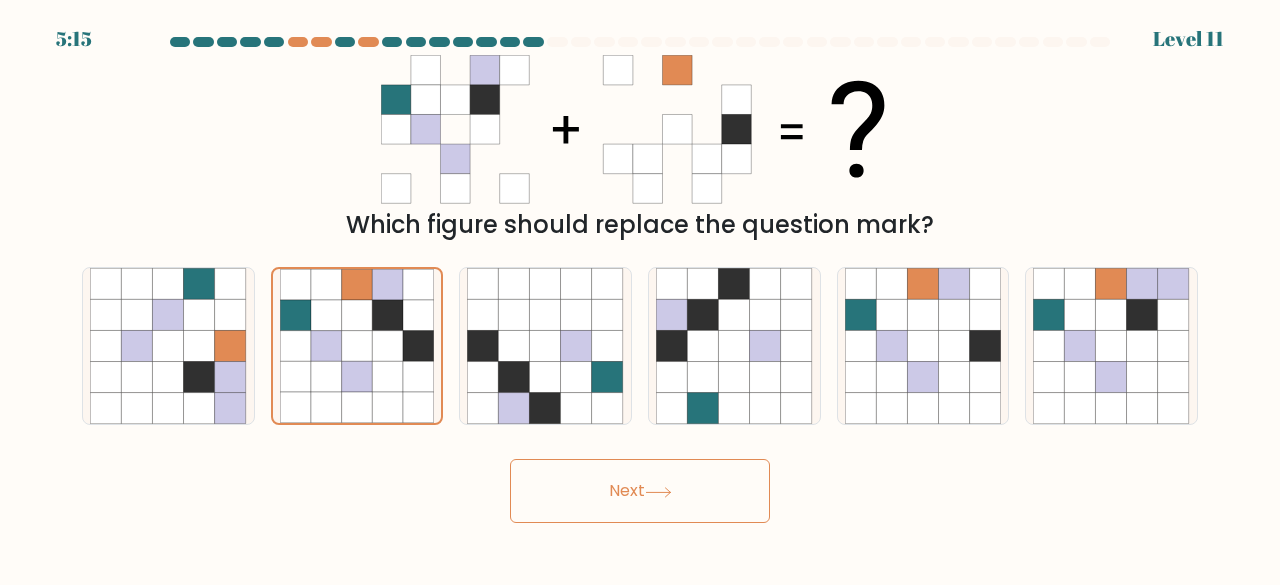 click on "Next" at bounding box center [640, 491] 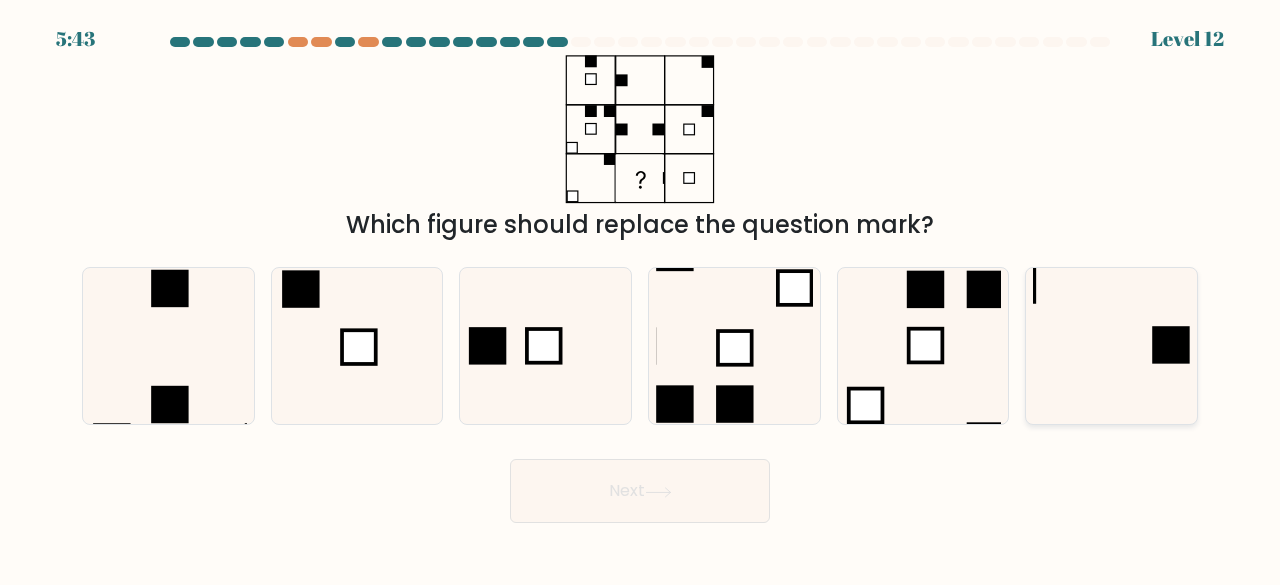 click 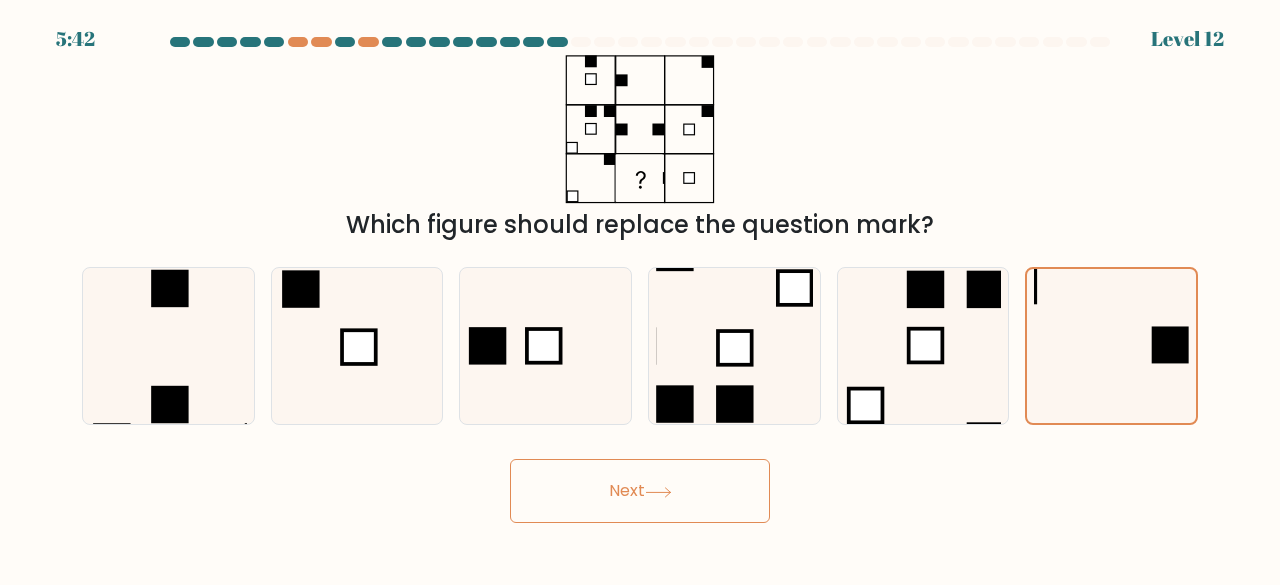 click on "Next" at bounding box center [640, 491] 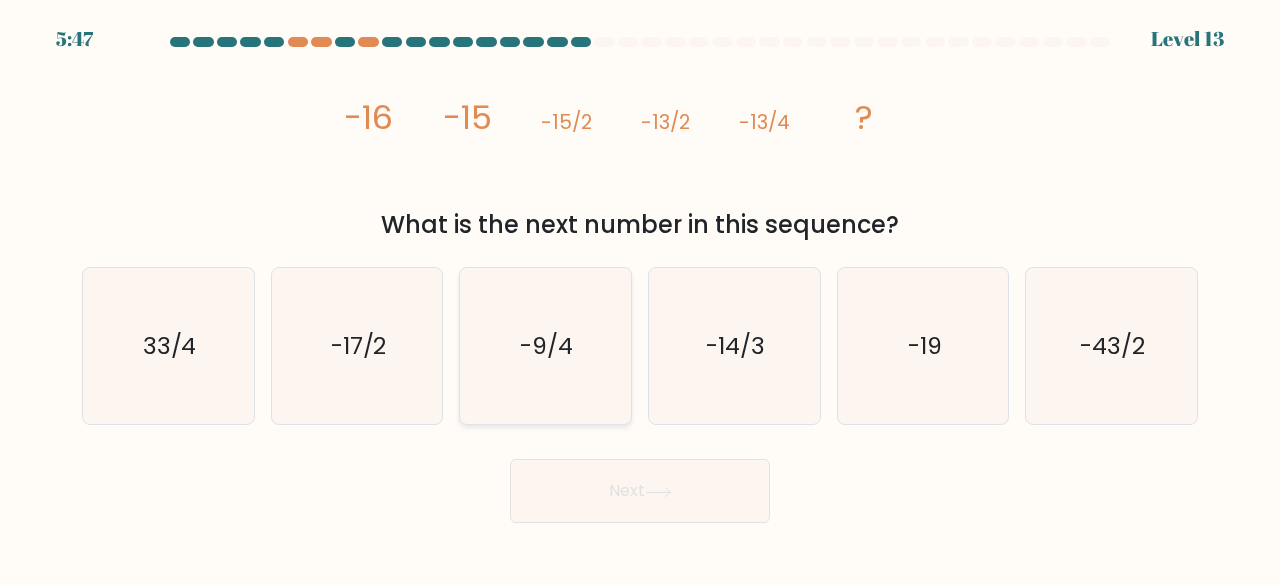 click on "-9/4" 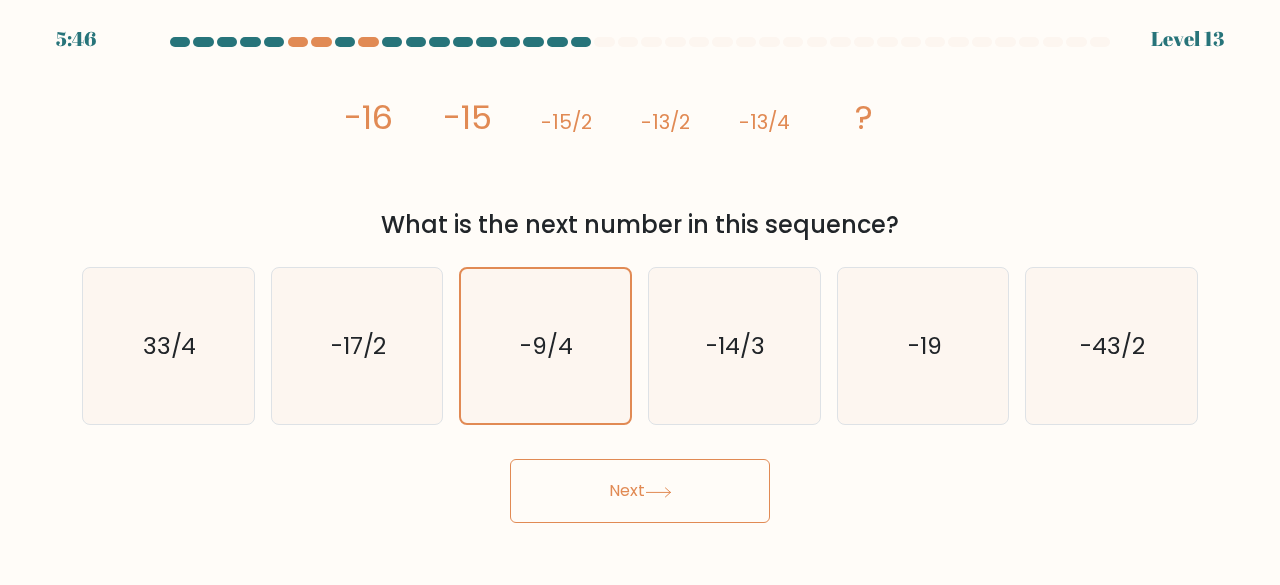 click on "Next" at bounding box center (640, 491) 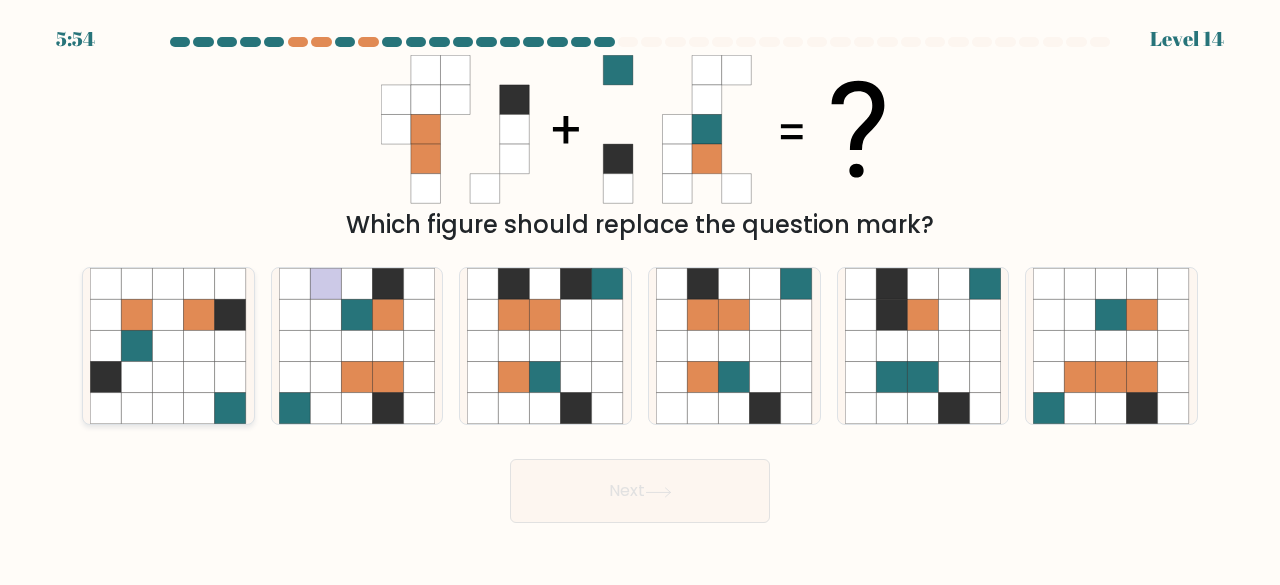 click 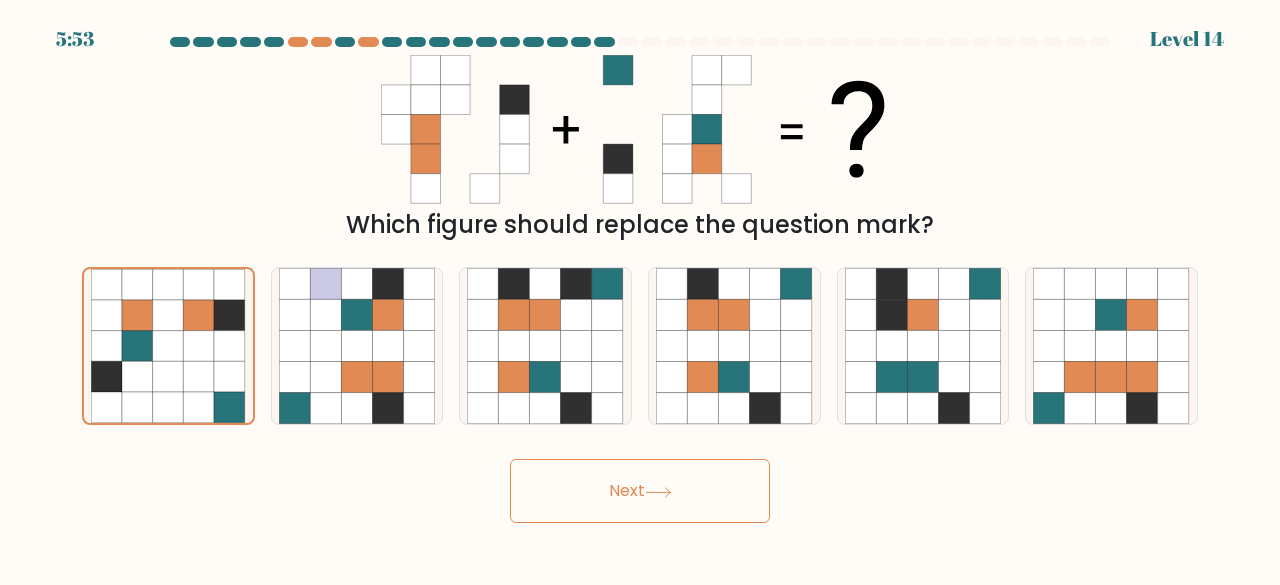 click on "Next" at bounding box center [640, 491] 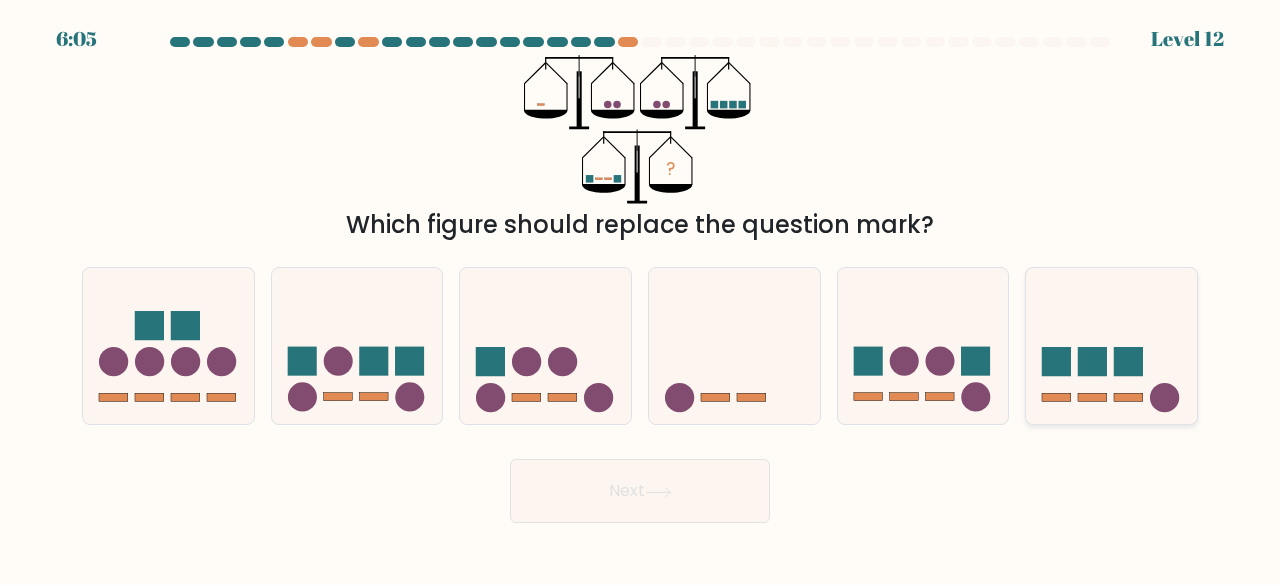 click 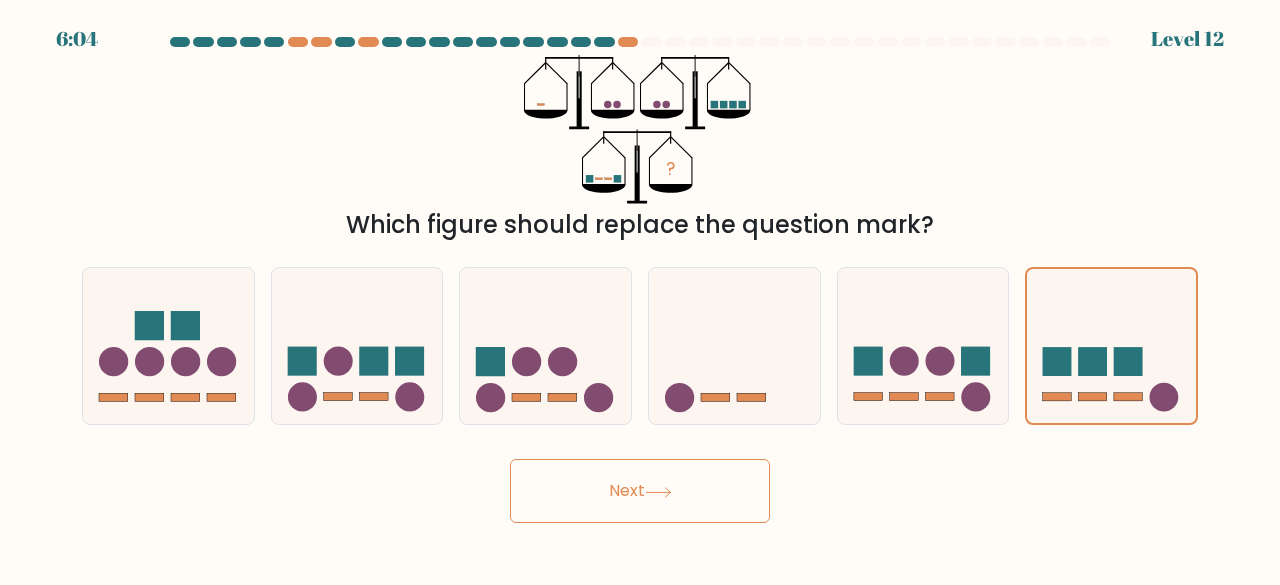 click on "Next" at bounding box center [640, 491] 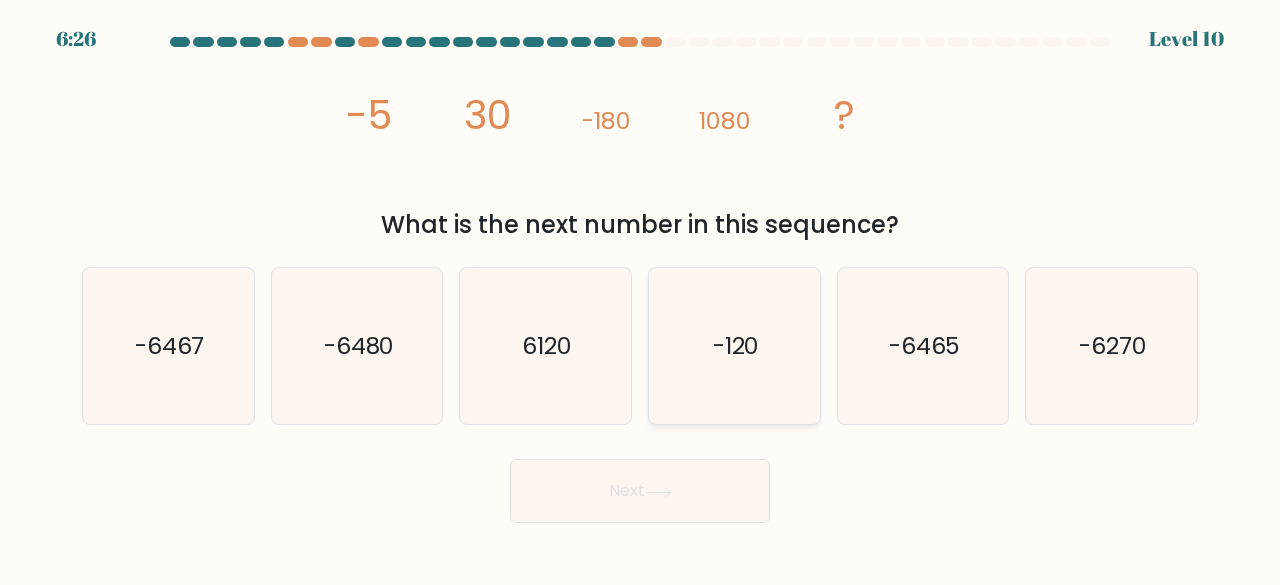 click on "-120" 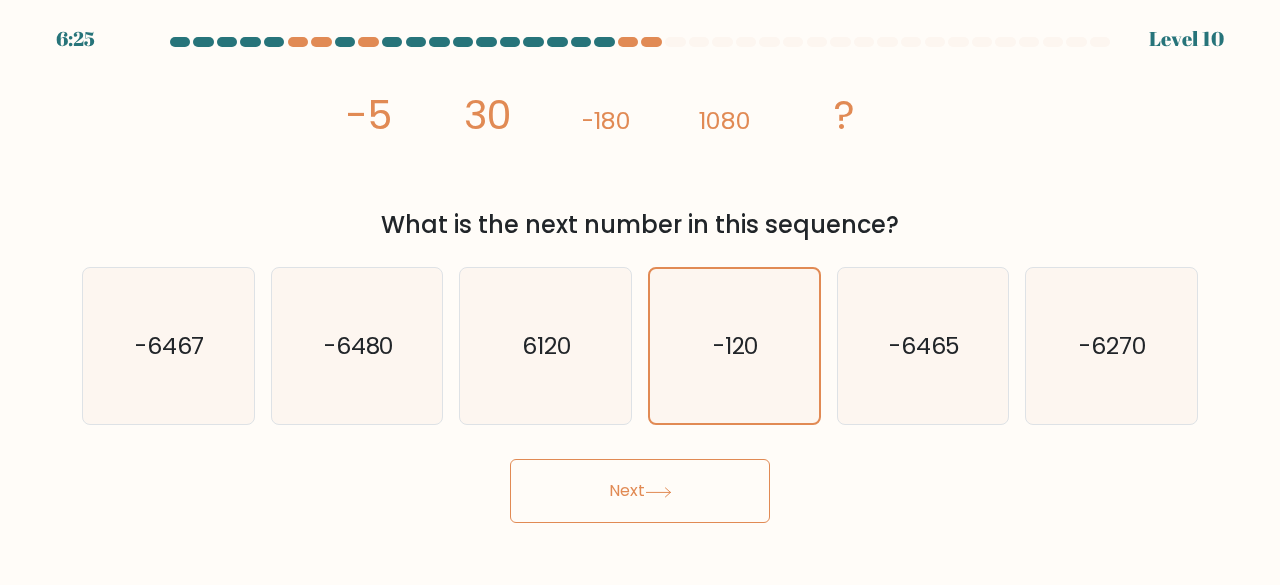 click on "Next" at bounding box center [640, 491] 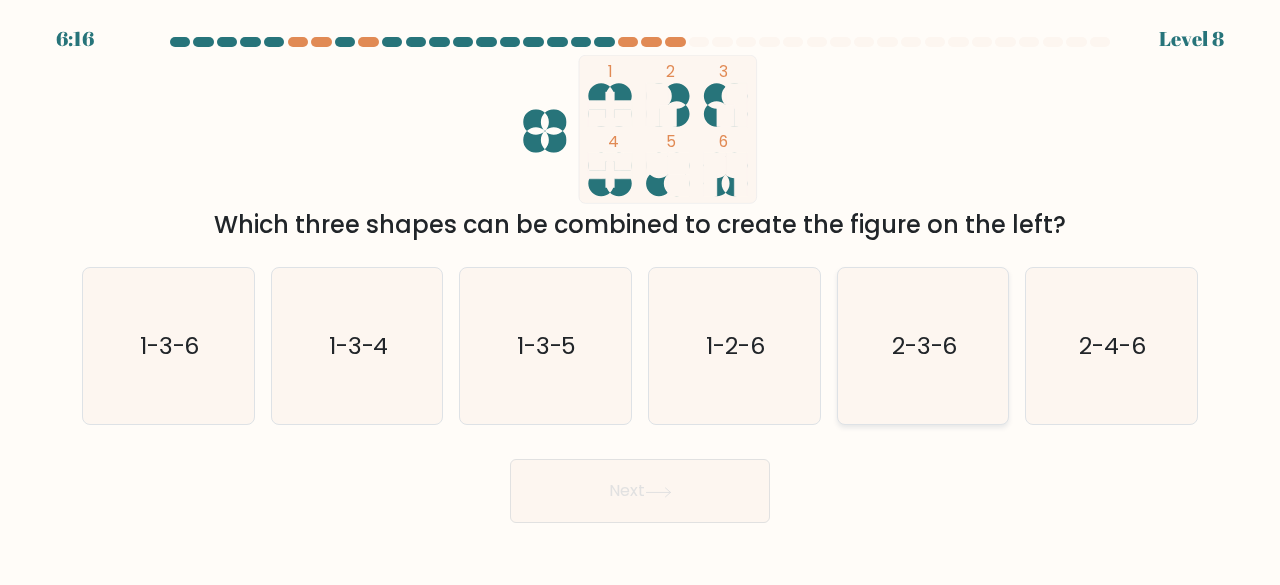 click on "2-3-6" 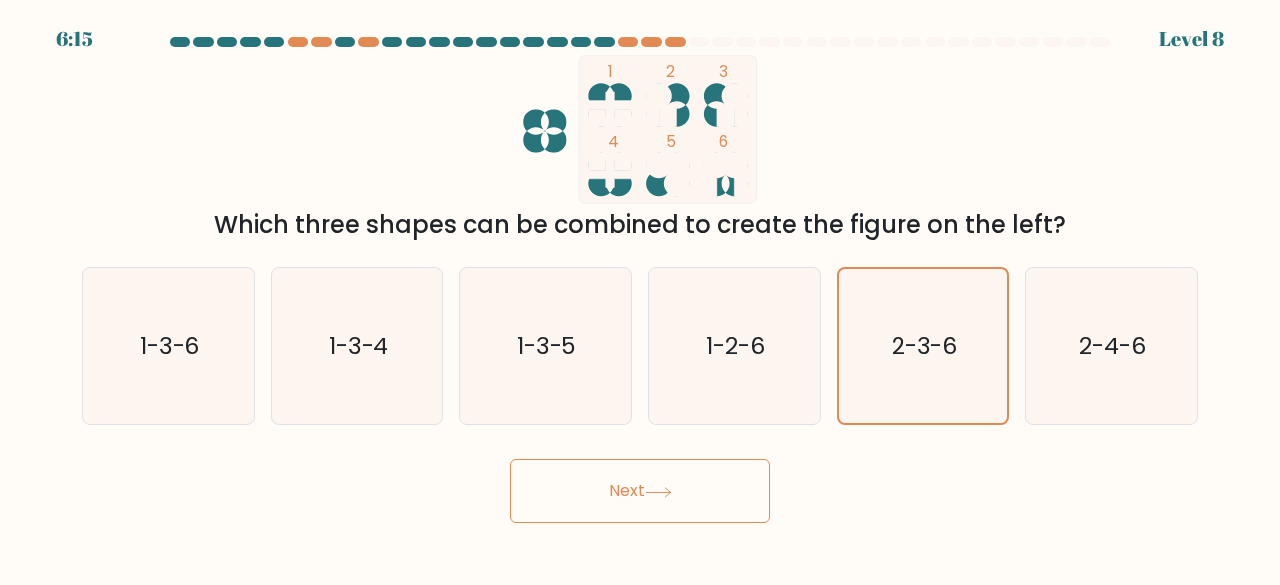 click on "Next" at bounding box center [640, 491] 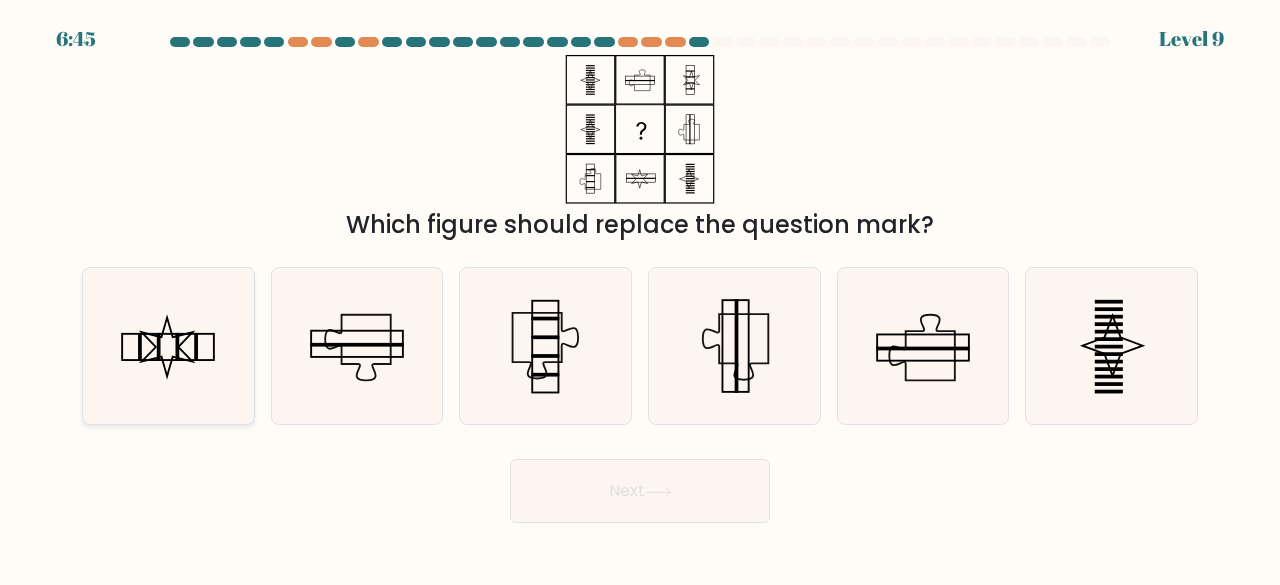 click 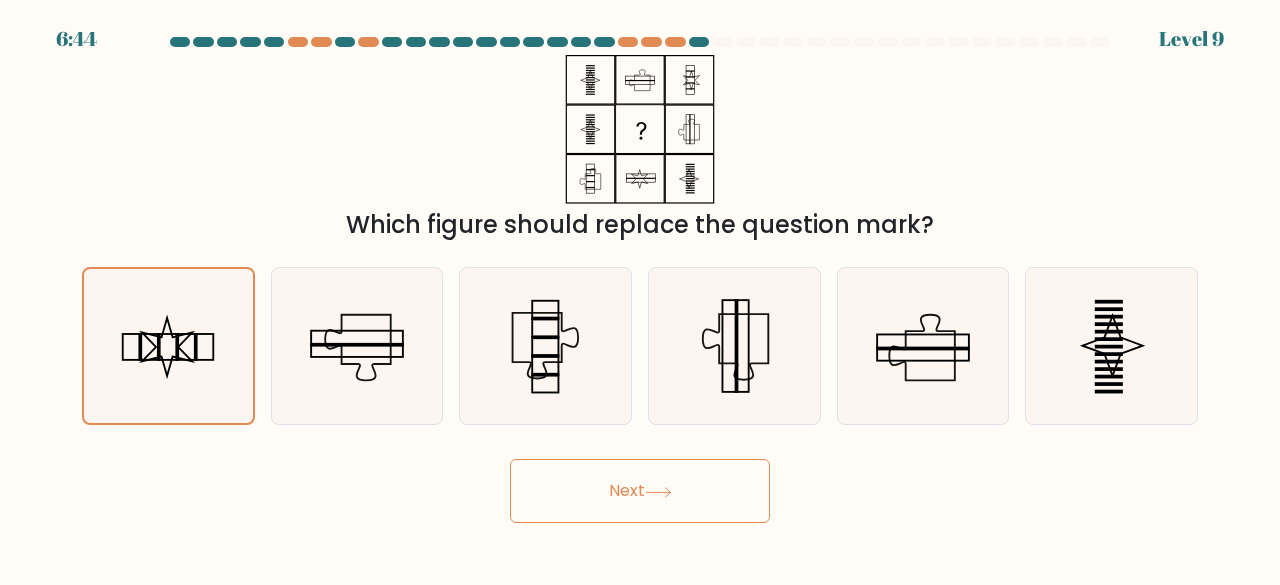 click on "Next" at bounding box center [640, 491] 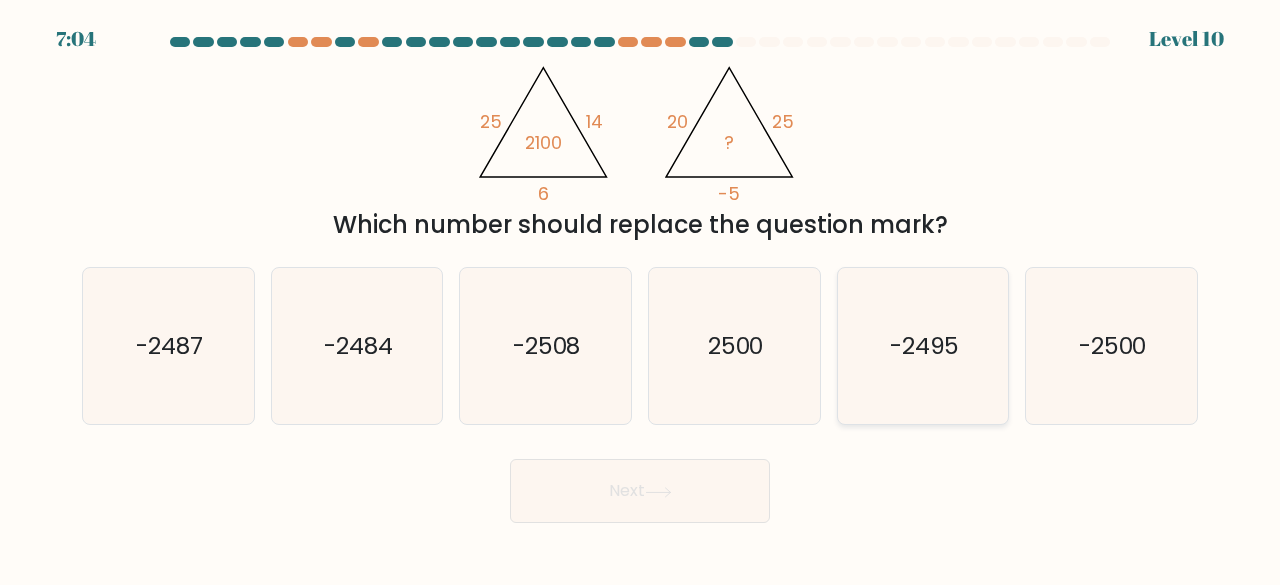 click on "-2495" 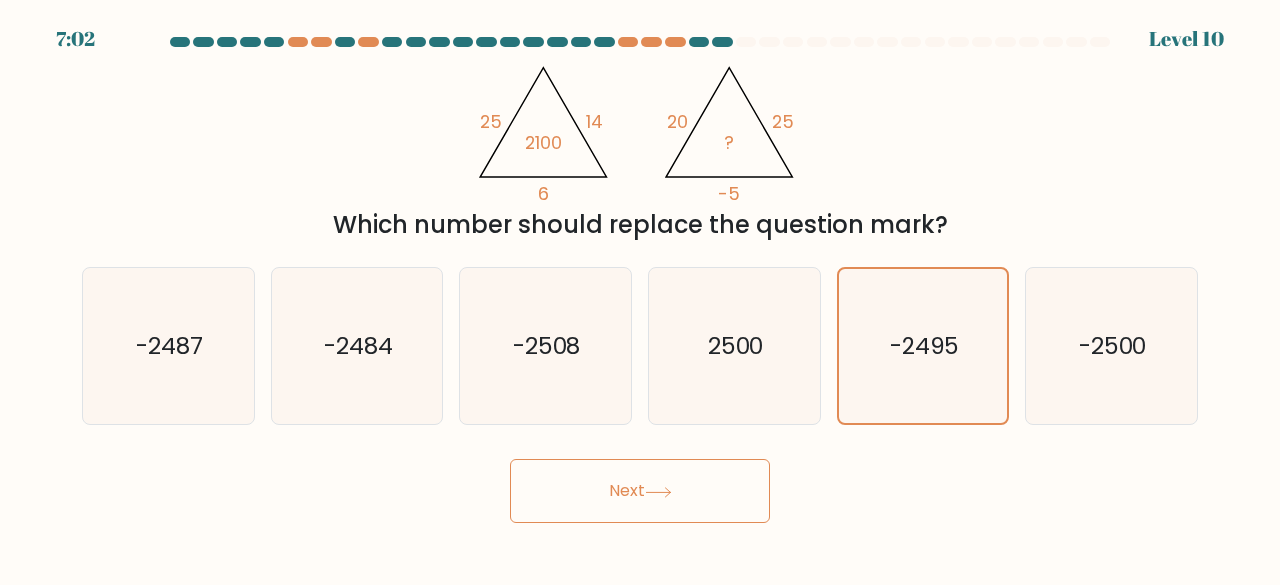 click on "Next" at bounding box center (640, 491) 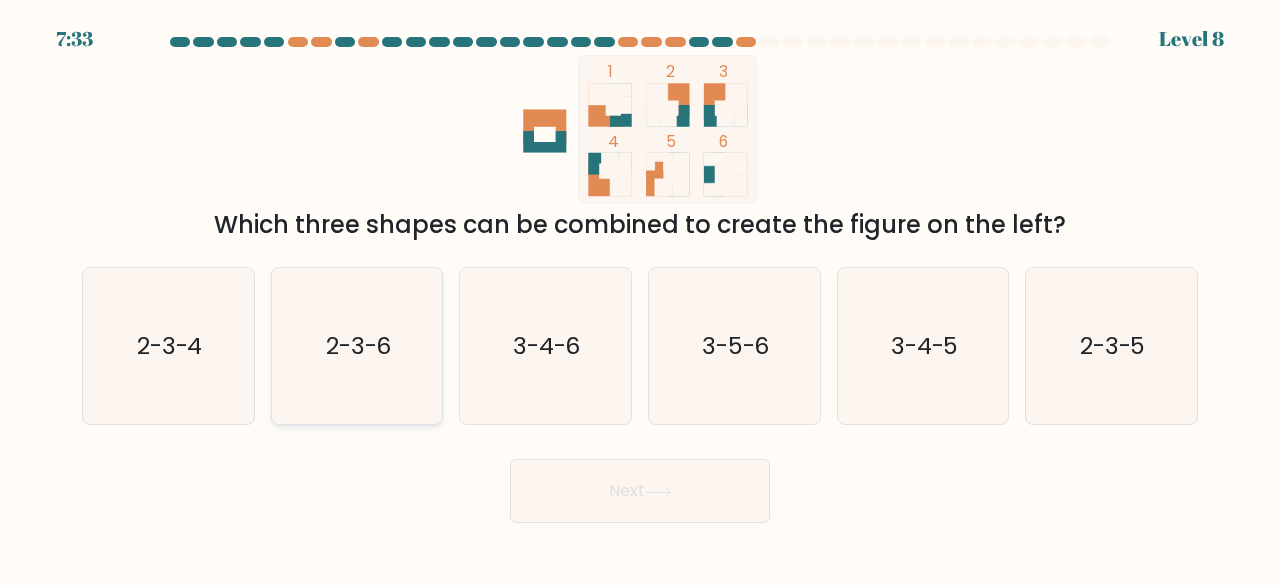 click on "2-3-6" 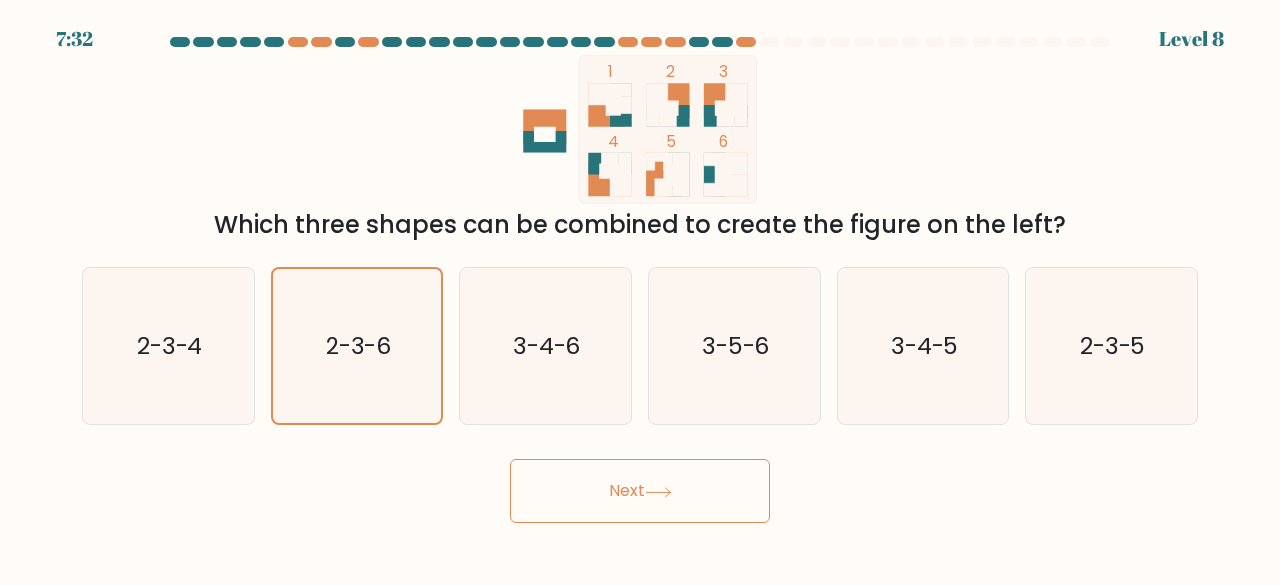 click on "Next" at bounding box center (640, 491) 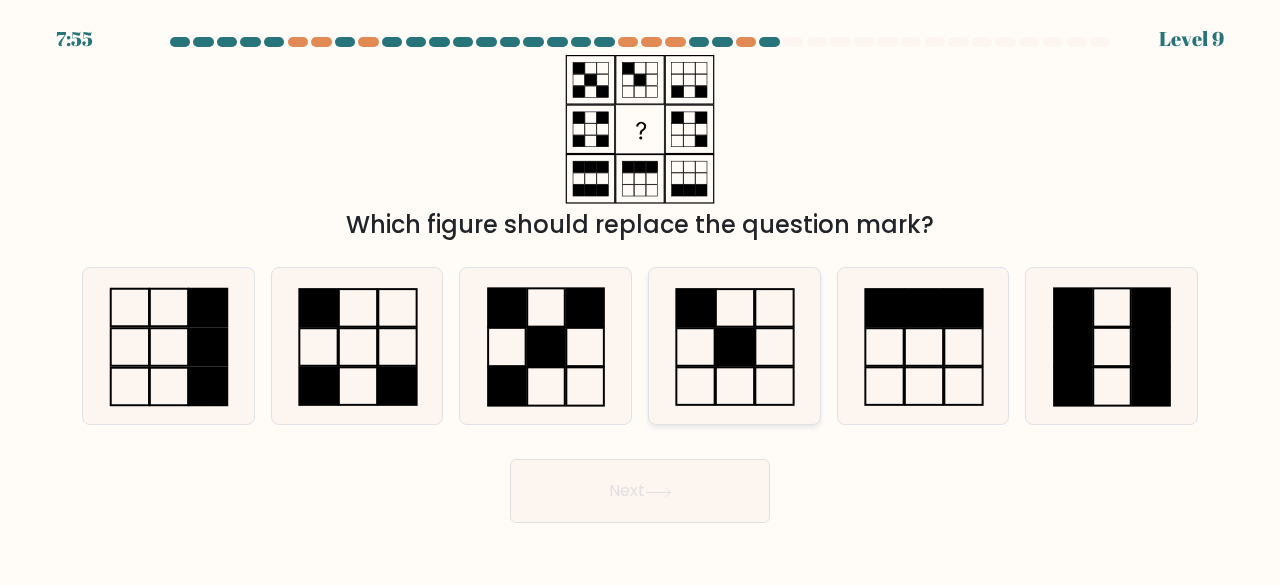 click 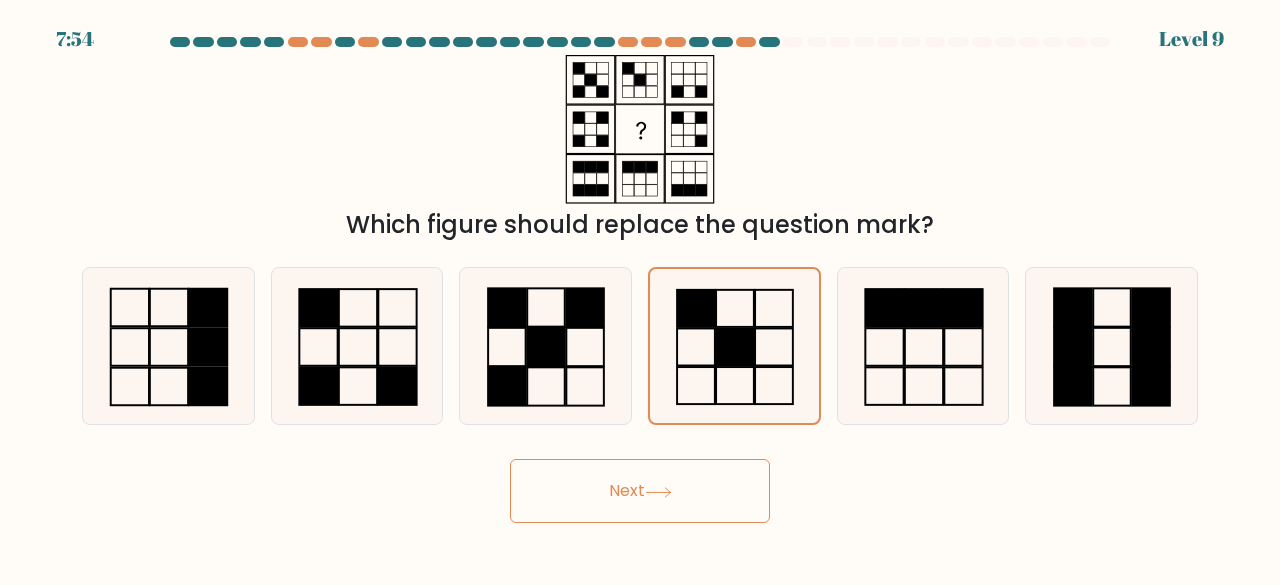 click on "Next" at bounding box center (640, 491) 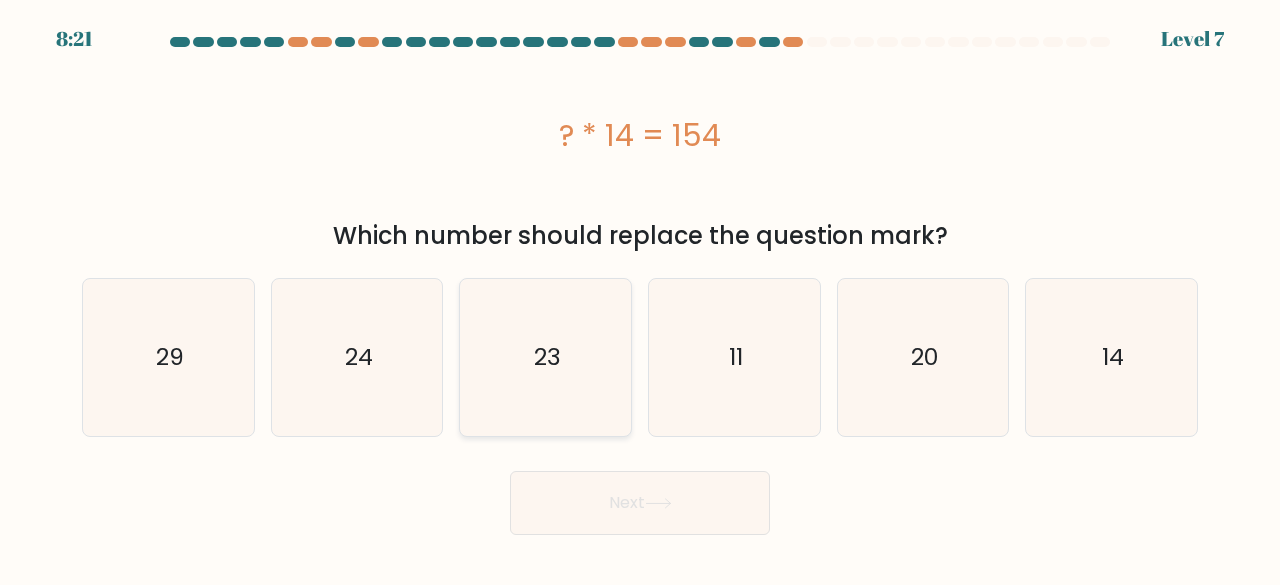 click on "23" 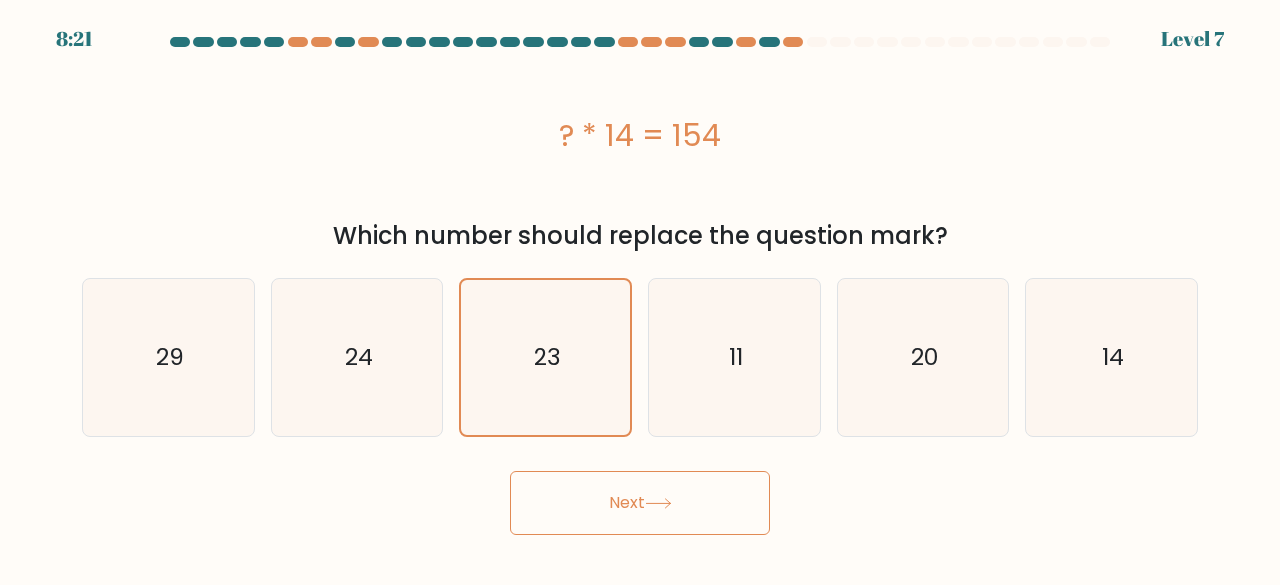 click 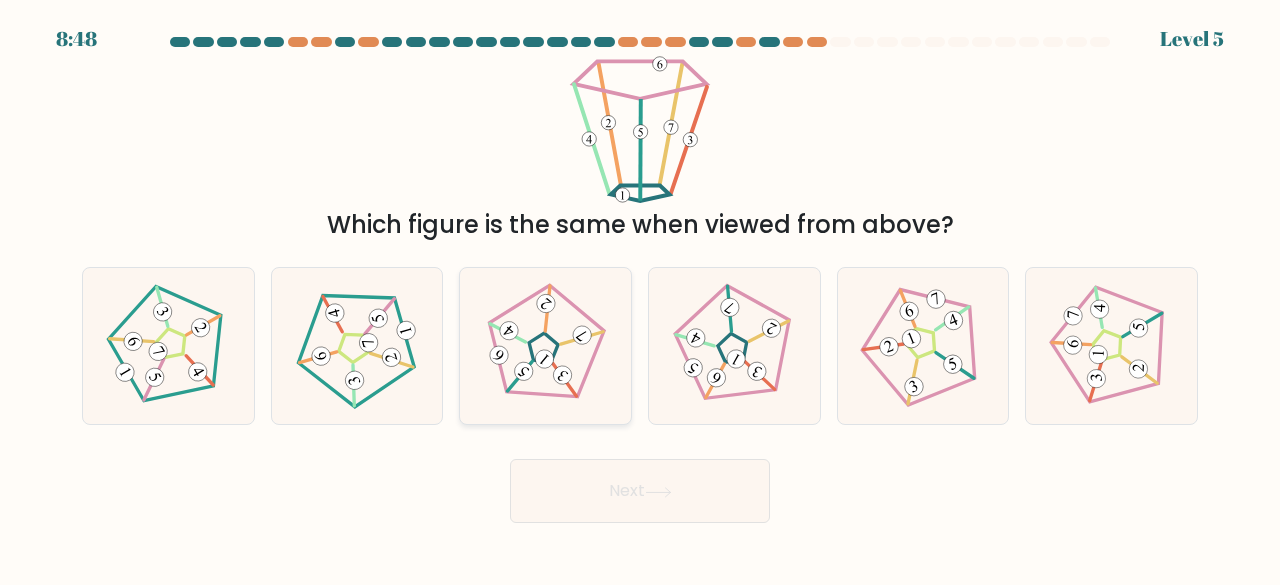 click 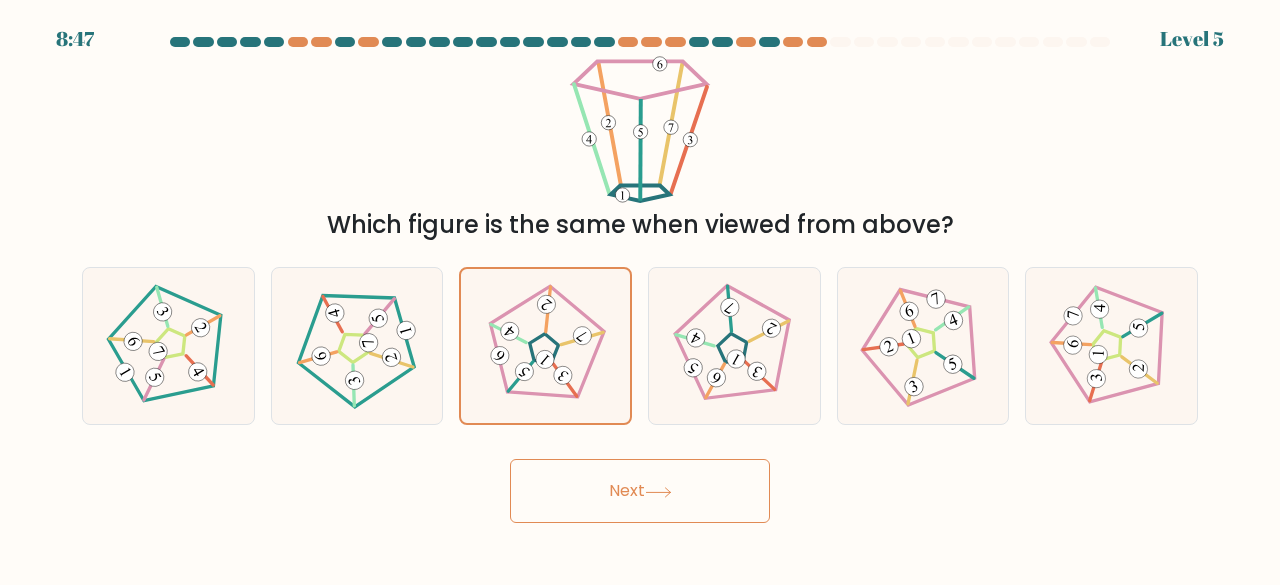 click on "Next" at bounding box center (640, 491) 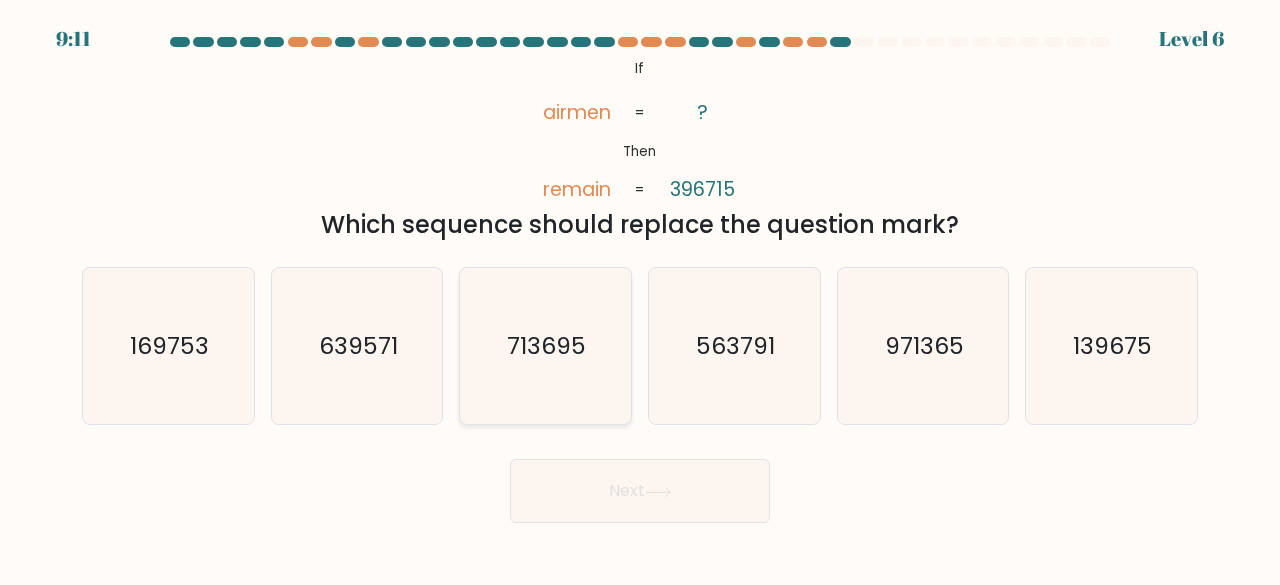 click on "713695" 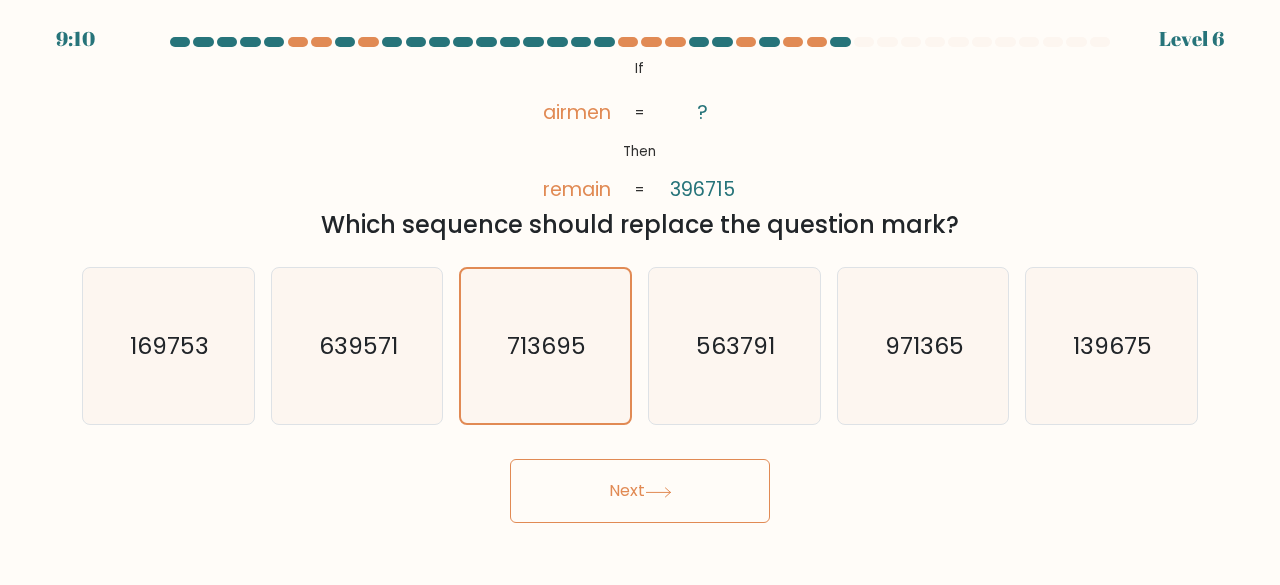 click on "Next" at bounding box center (640, 491) 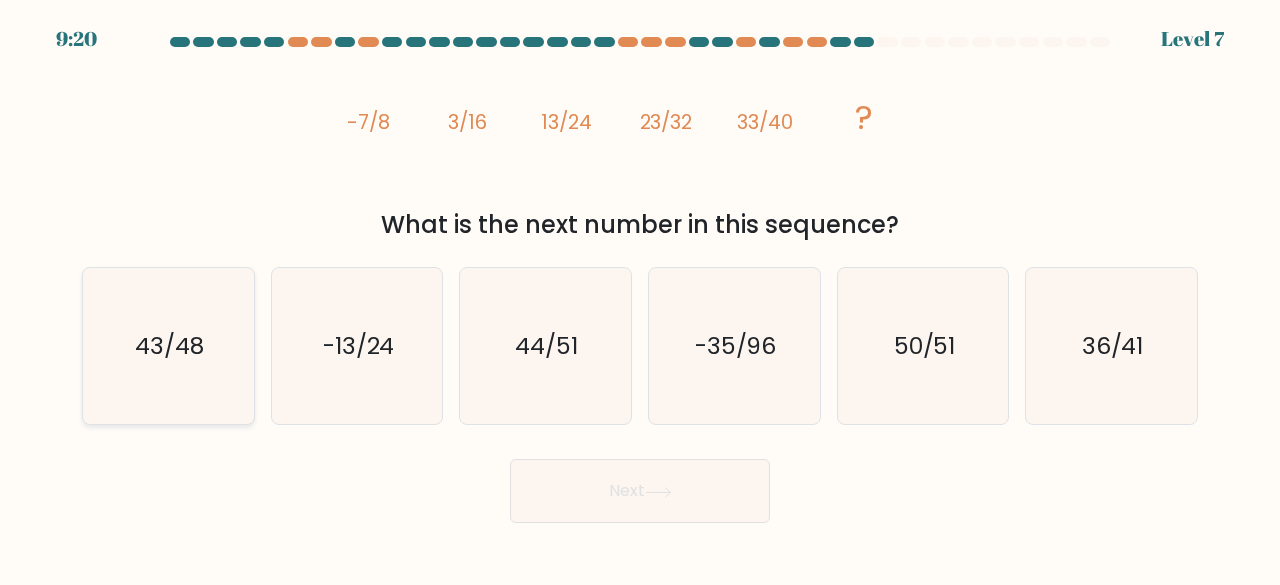 click on "43/48" 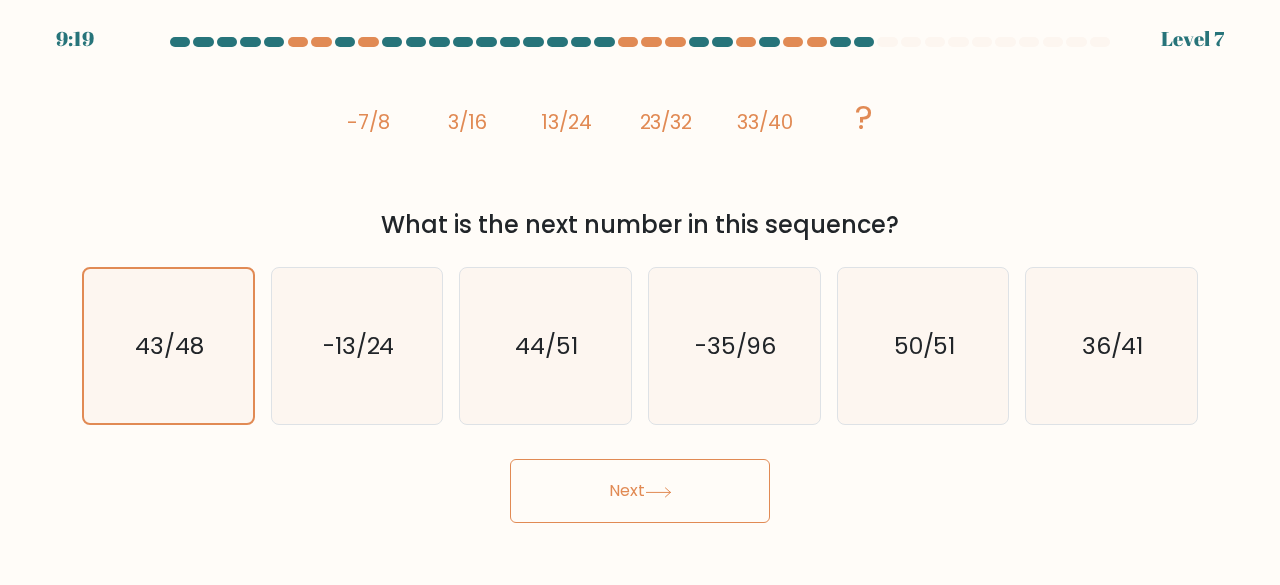 click 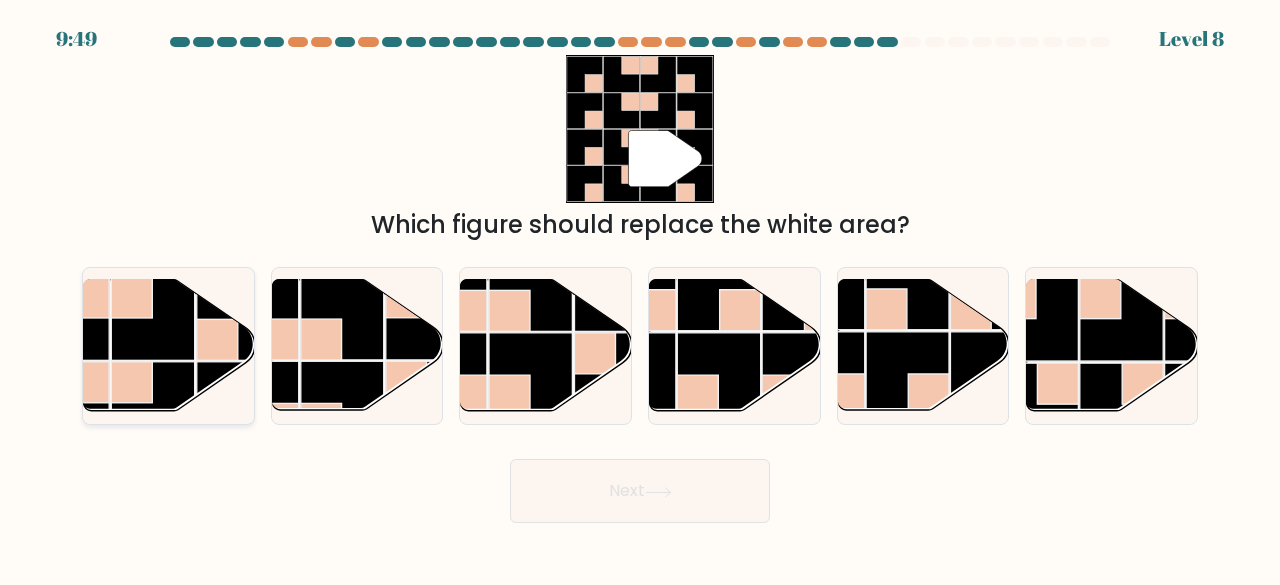 click 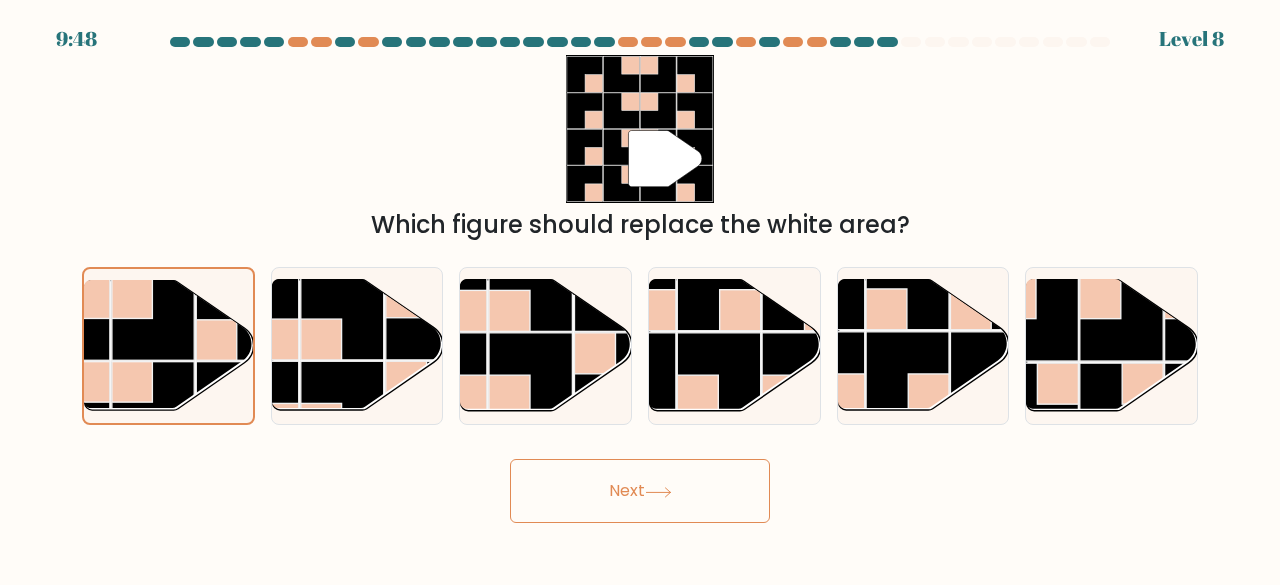 click on "Next" at bounding box center [640, 491] 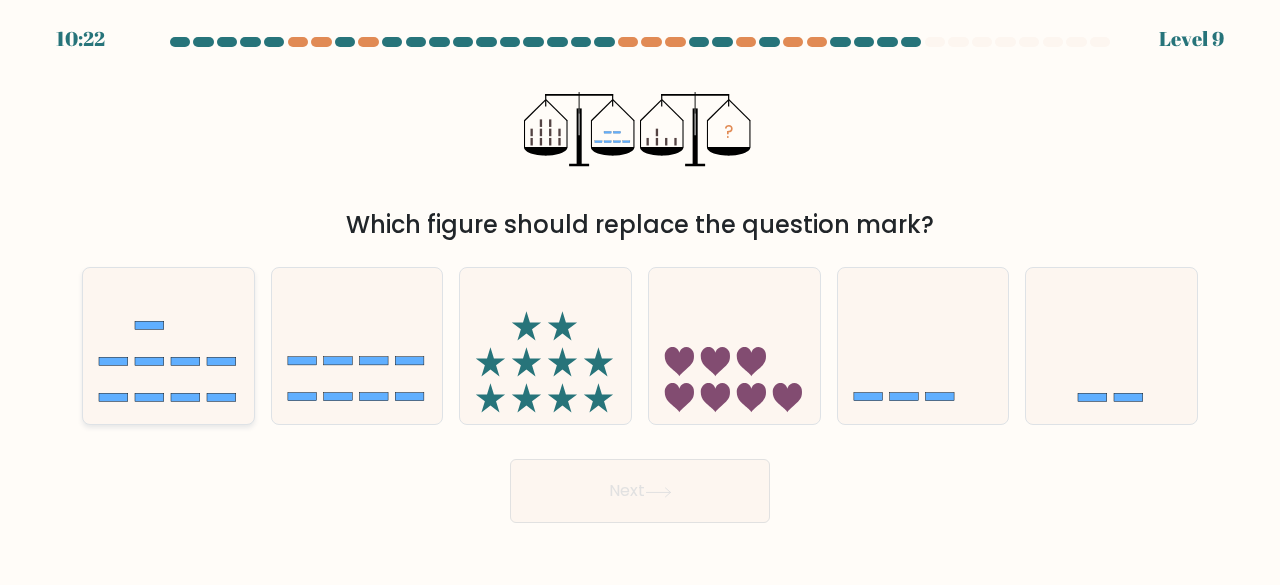 click 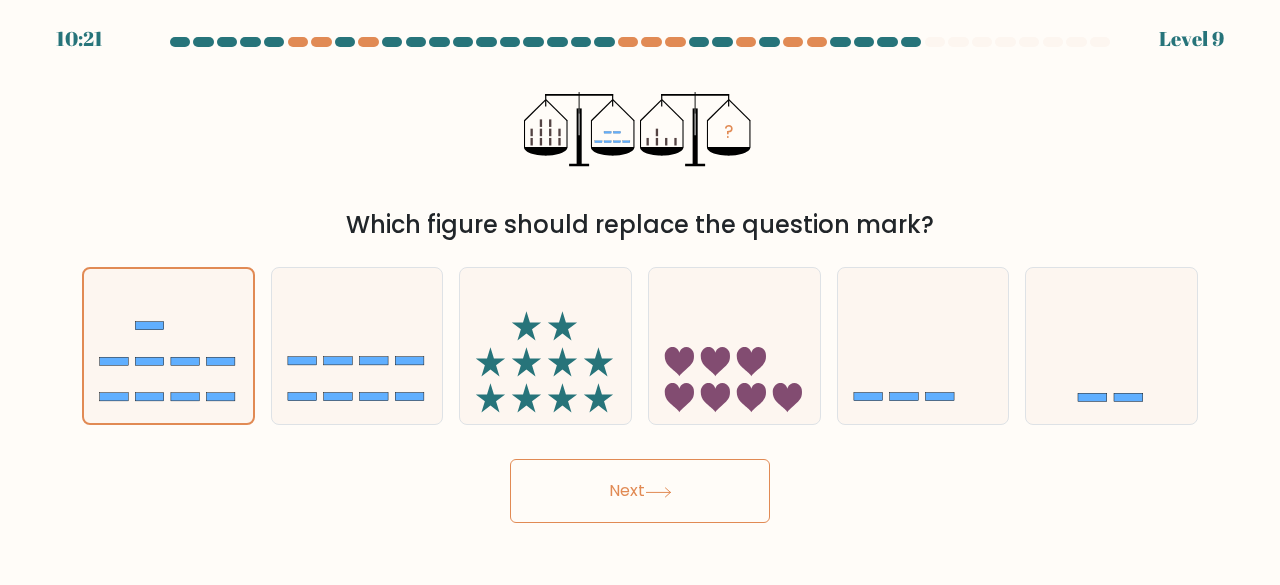click on "Next" at bounding box center (640, 491) 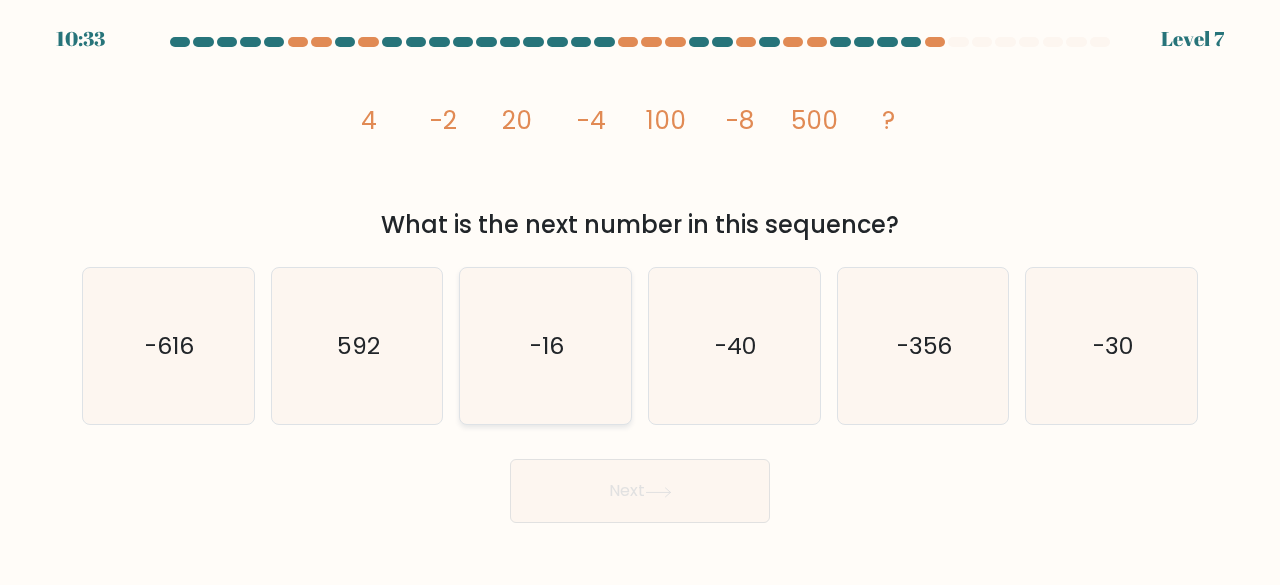 click on "-16" 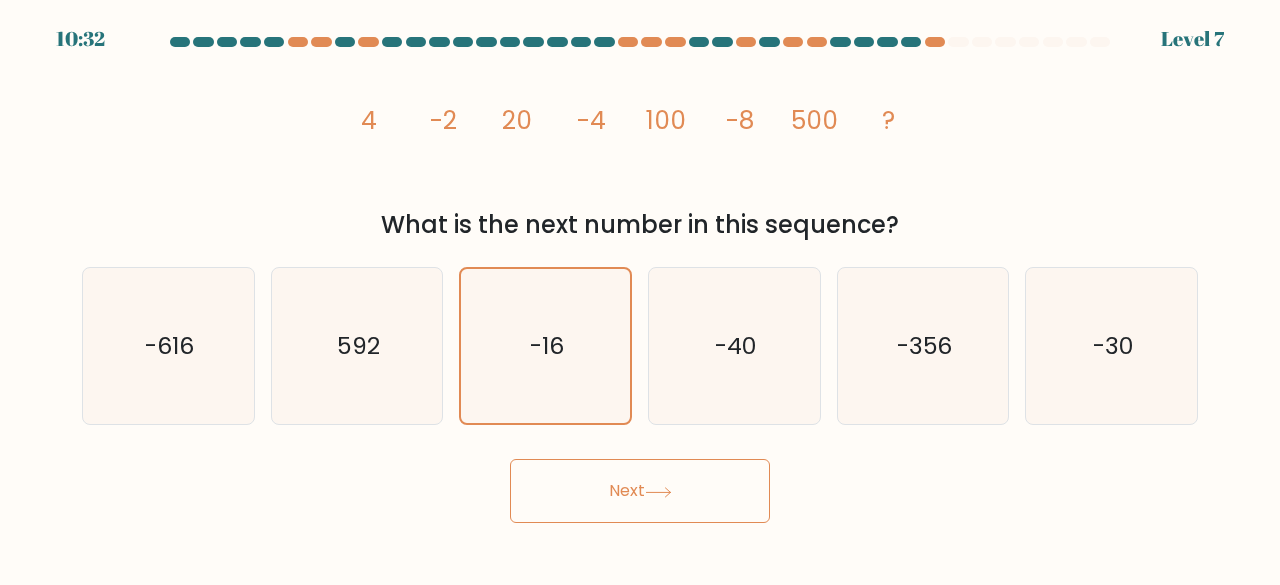 click on "Next" at bounding box center (640, 491) 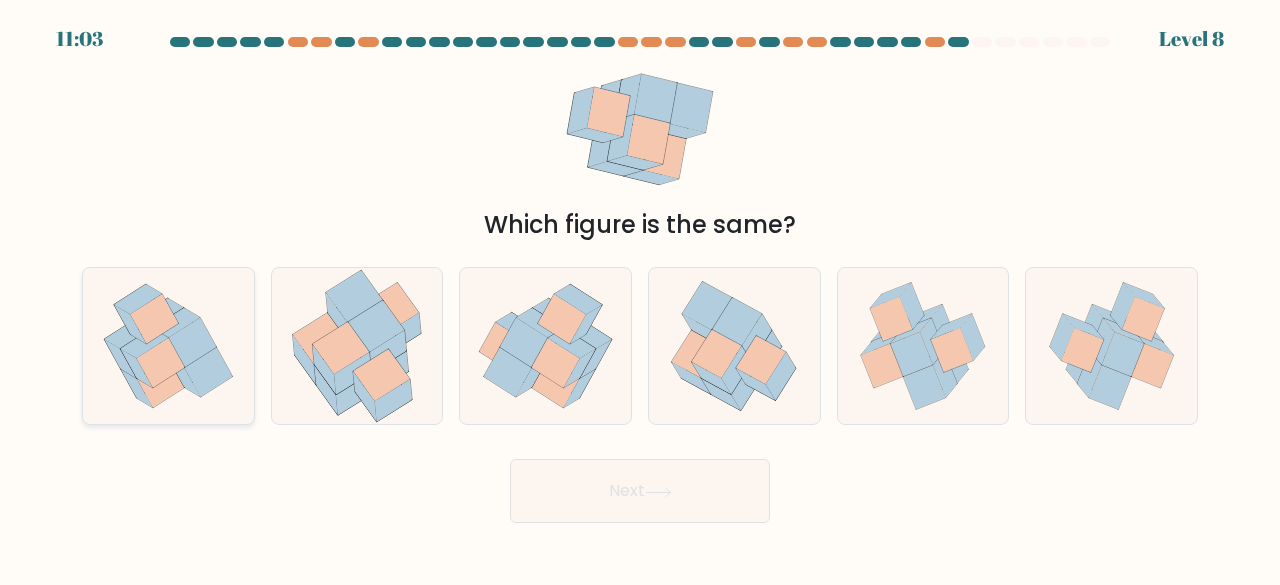 click 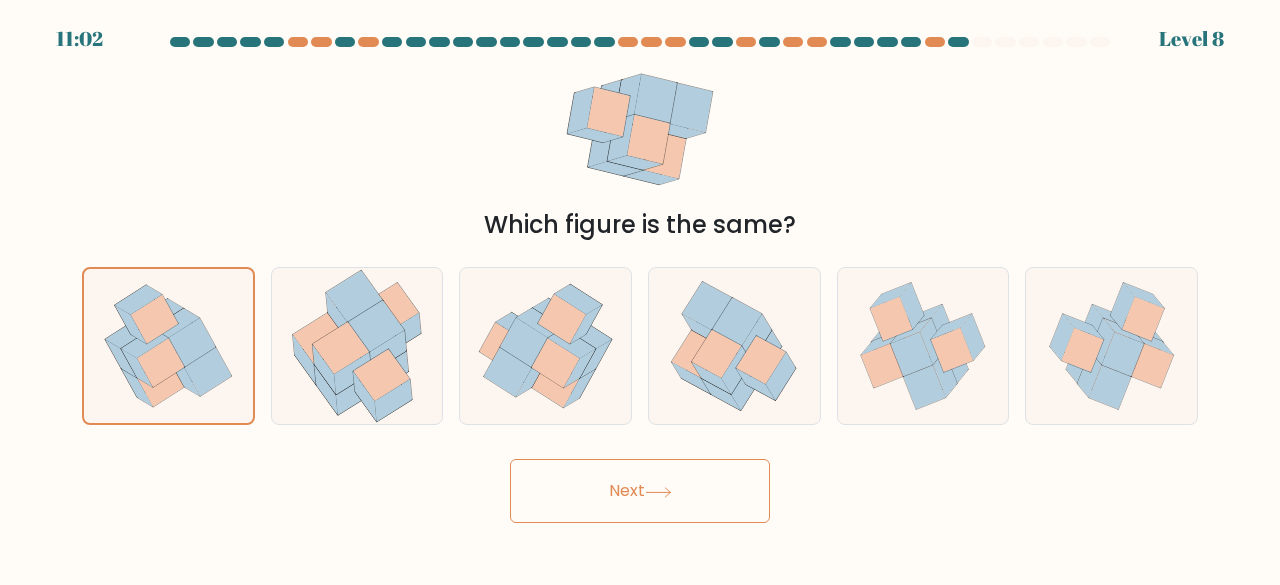click on "Next" at bounding box center (640, 491) 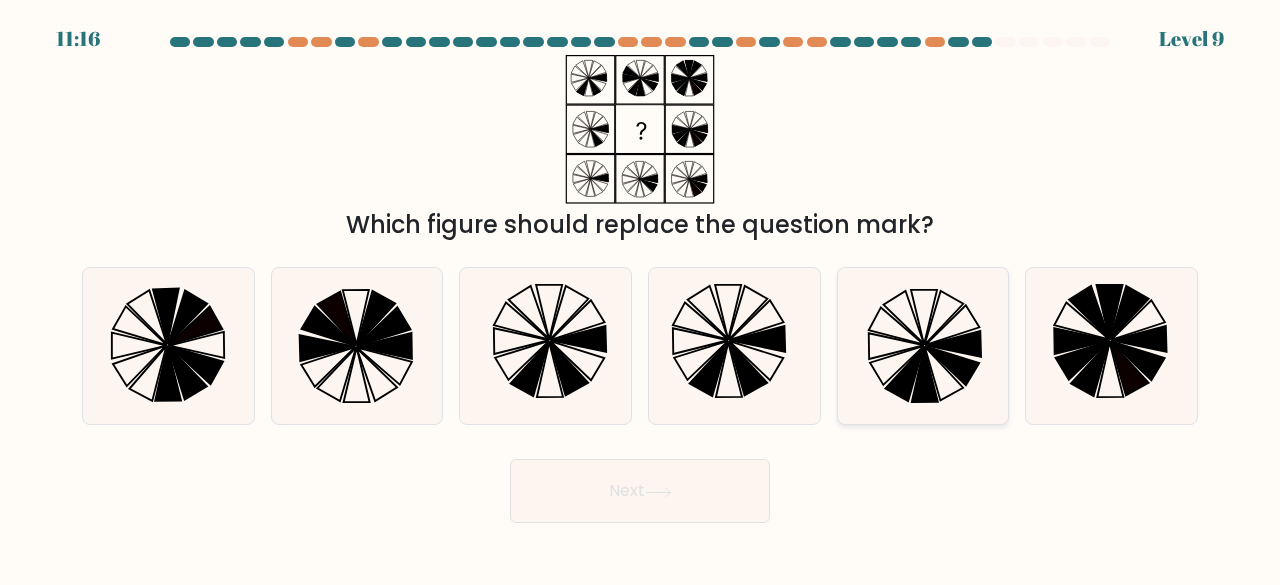 click 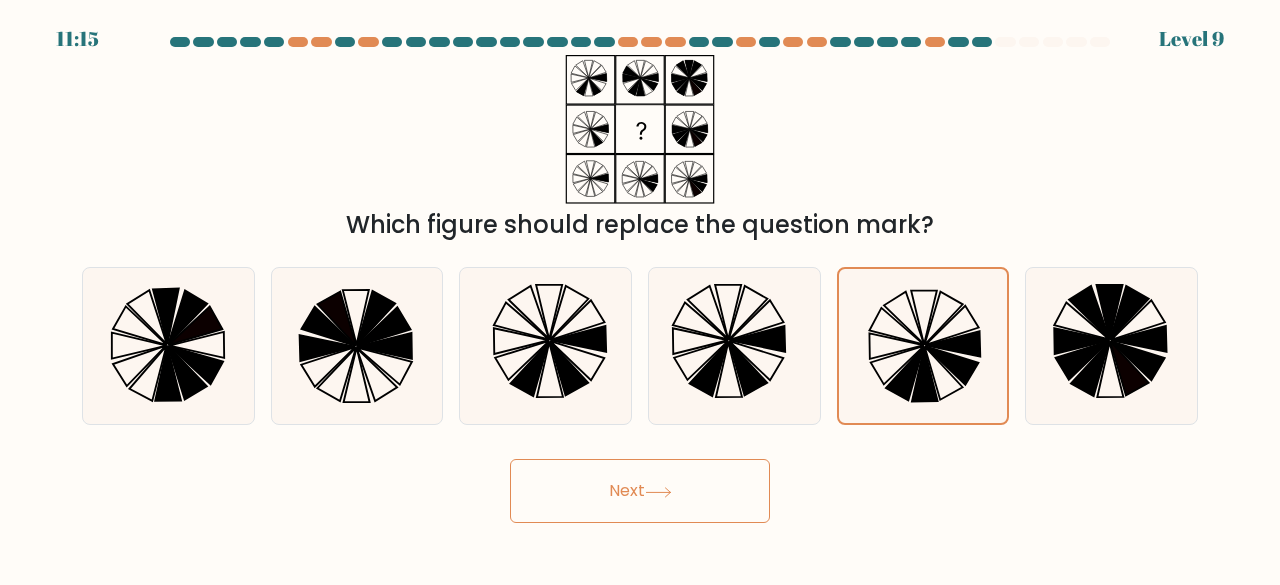 click on "Next" at bounding box center [640, 491] 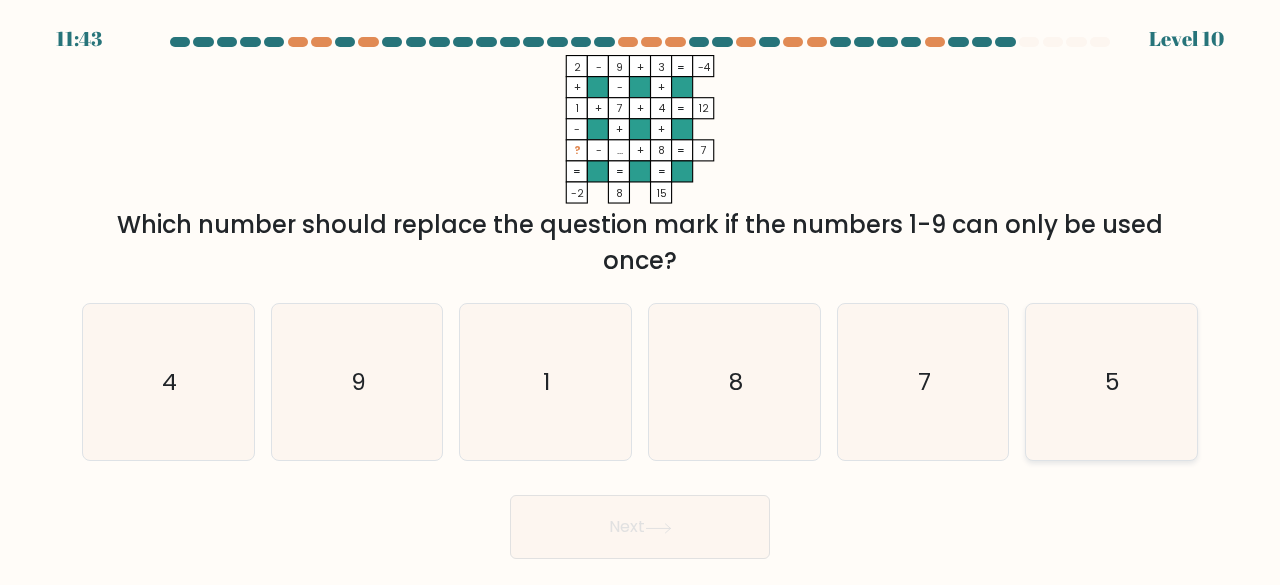 click on "5" 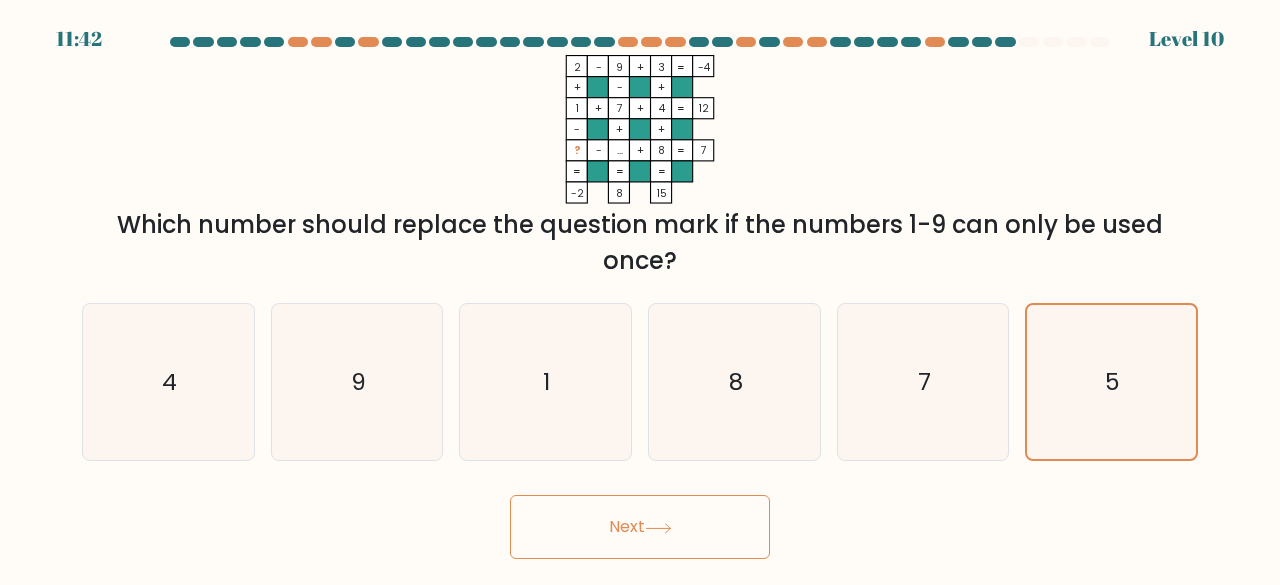 click 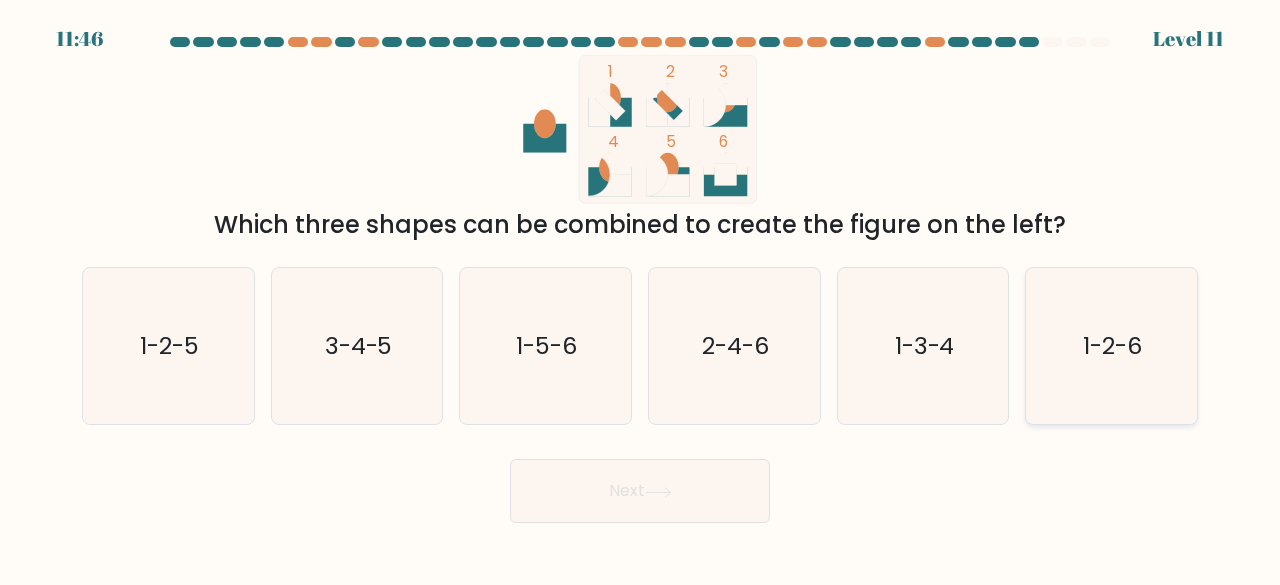 click on "1-2-6" 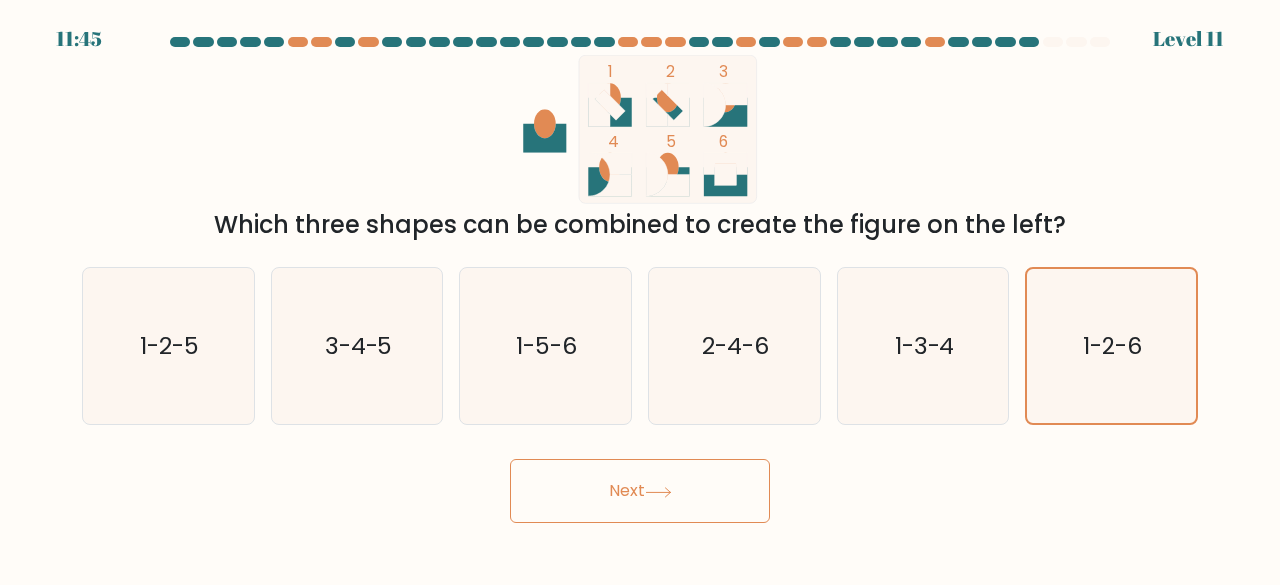click on "Next" at bounding box center [640, 491] 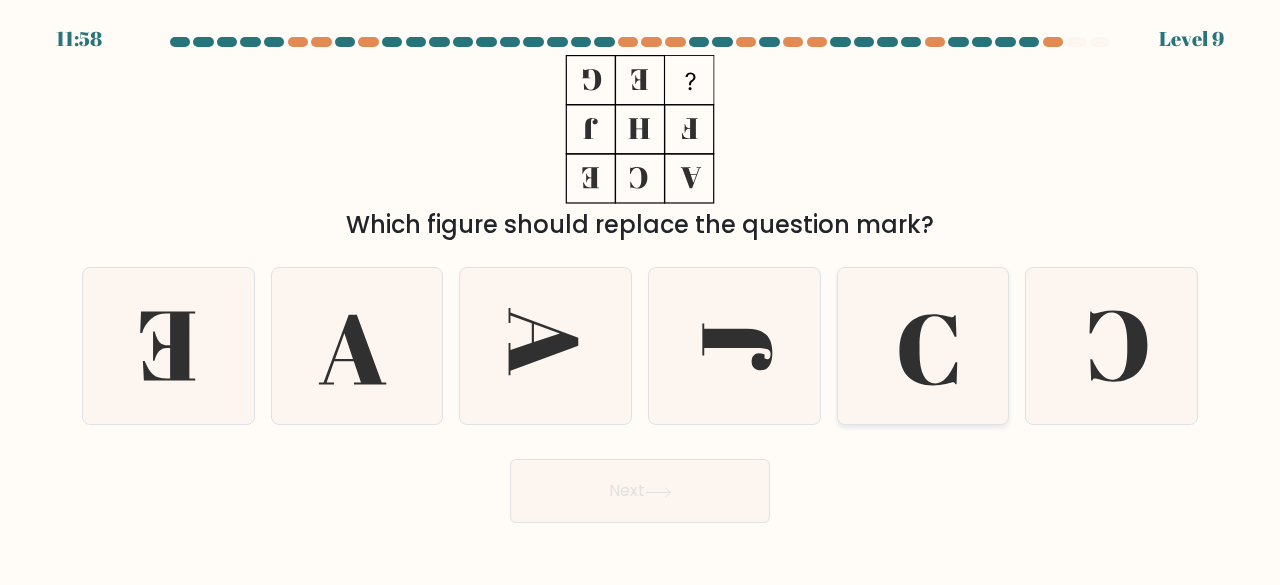 click 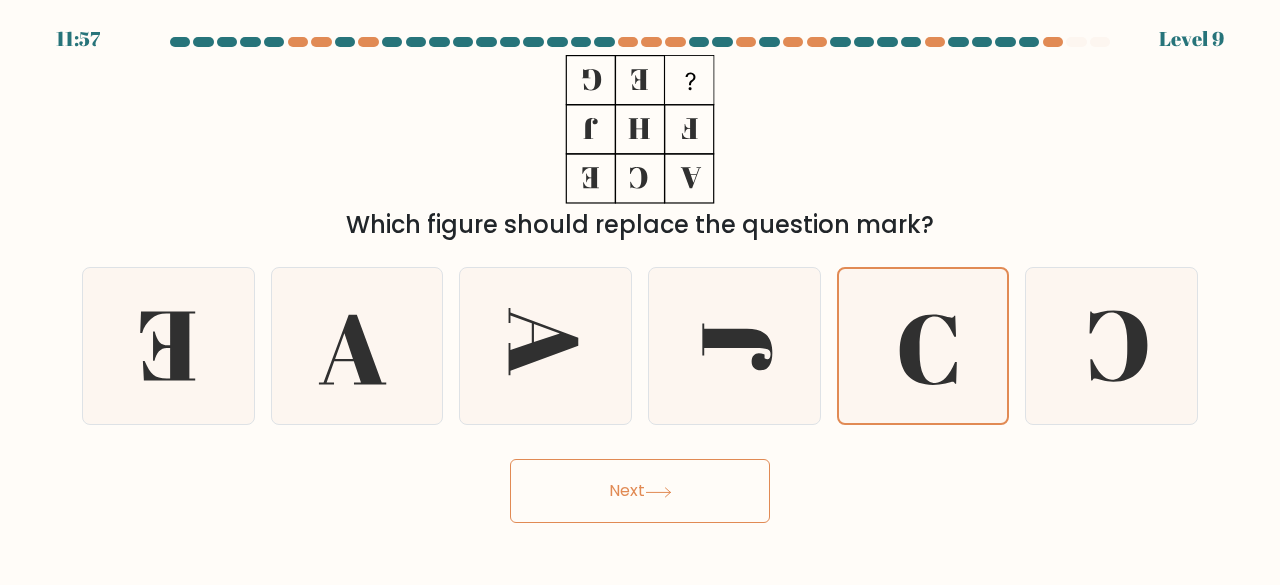 click on "Next" at bounding box center [640, 491] 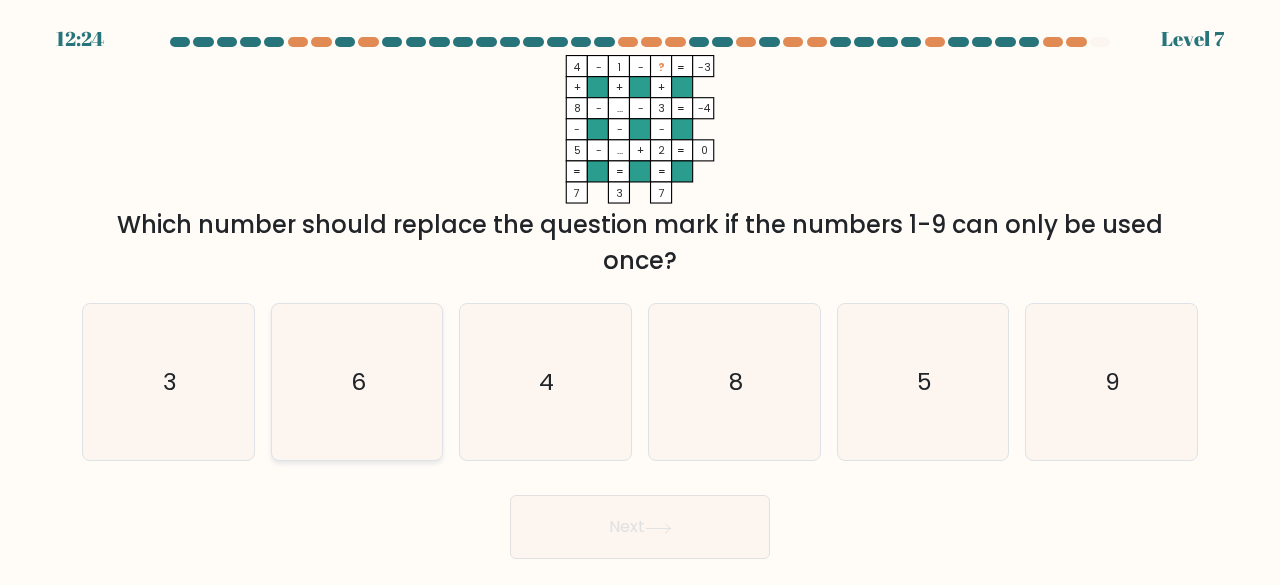 click on "6" 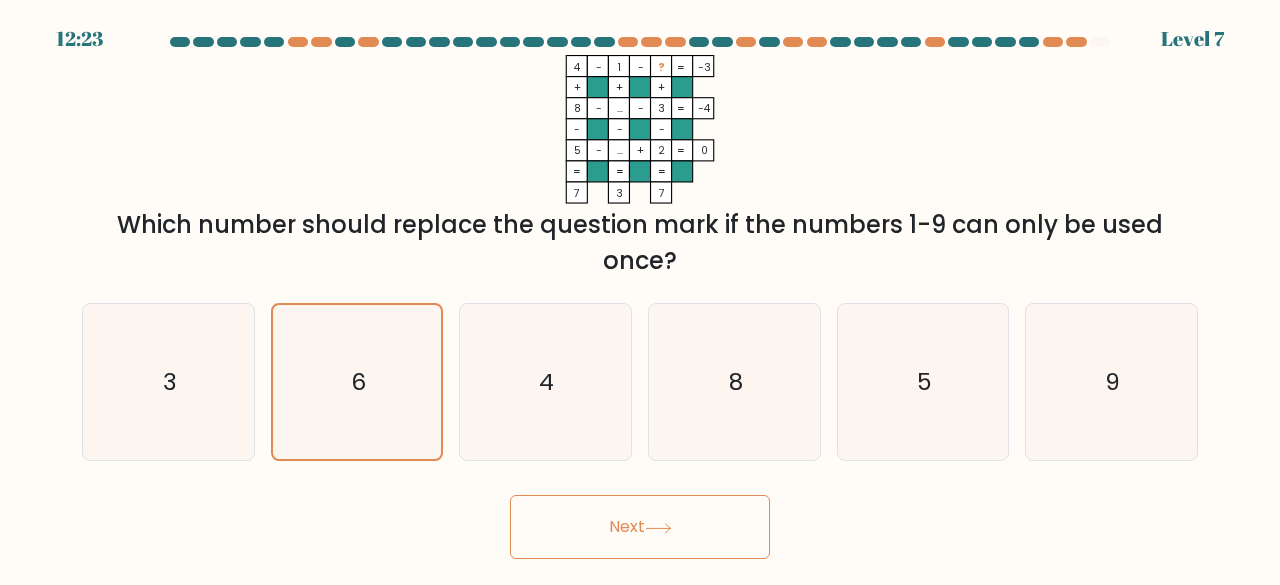 click on "Next" at bounding box center [640, 527] 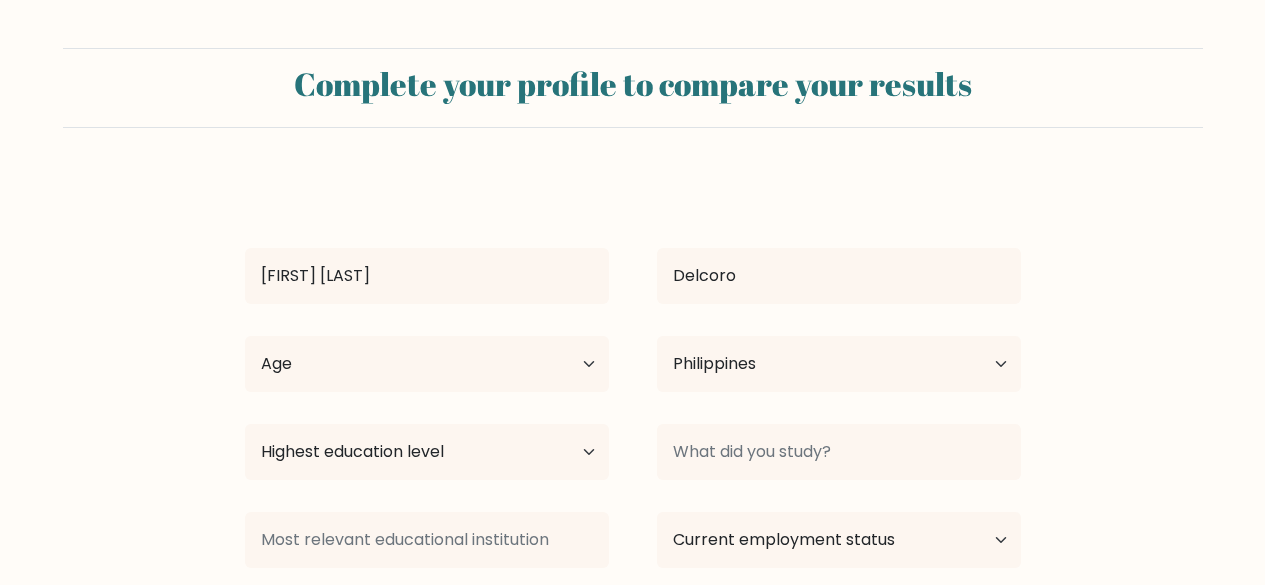 select on "PH" 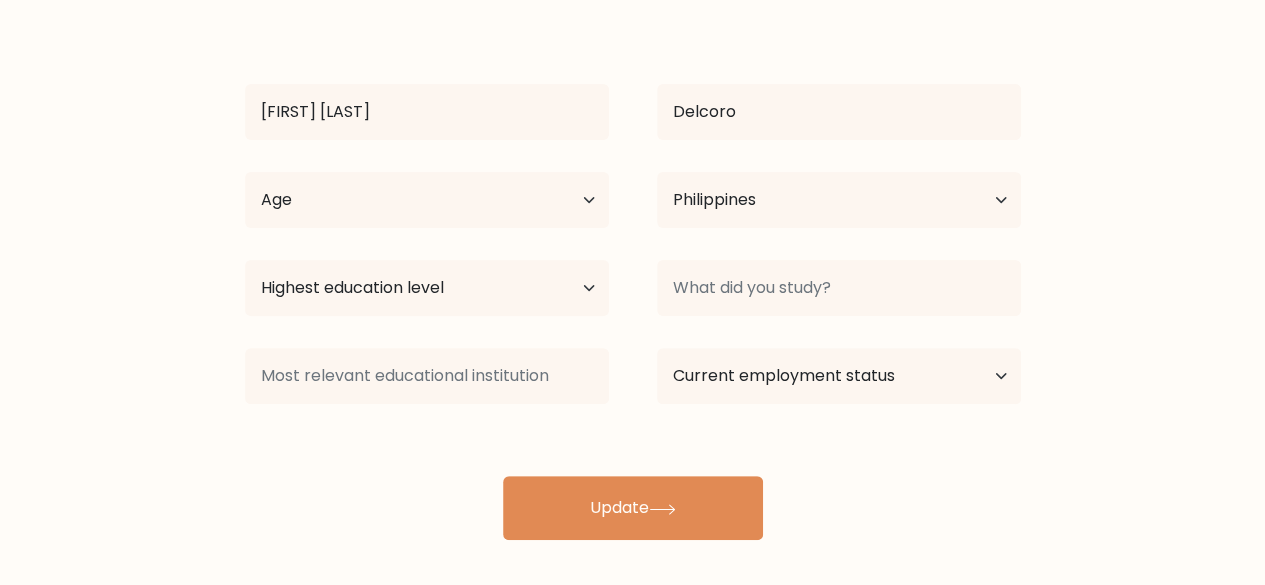 scroll, scrollTop: 163, scrollLeft: 0, axis: vertical 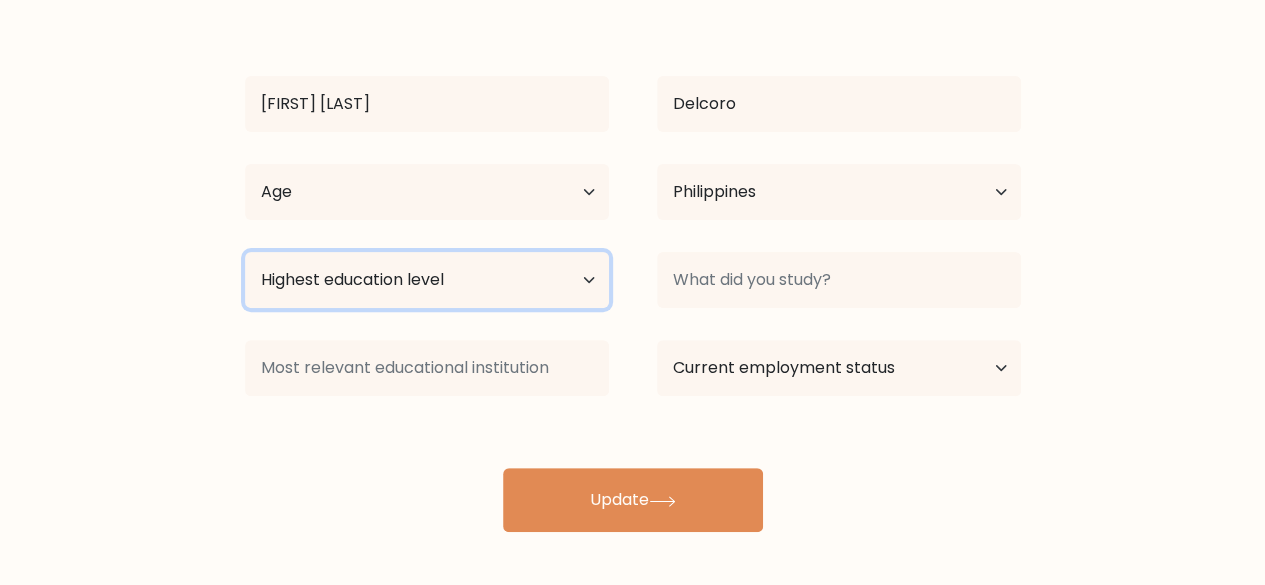 click on "Highest education level
No schooling
Primary
Lower Secondary
Upper Secondary
Occupation Specific
Bachelor's degree
Master's degree
Doctoral degree" at bounding box center [427, 280] 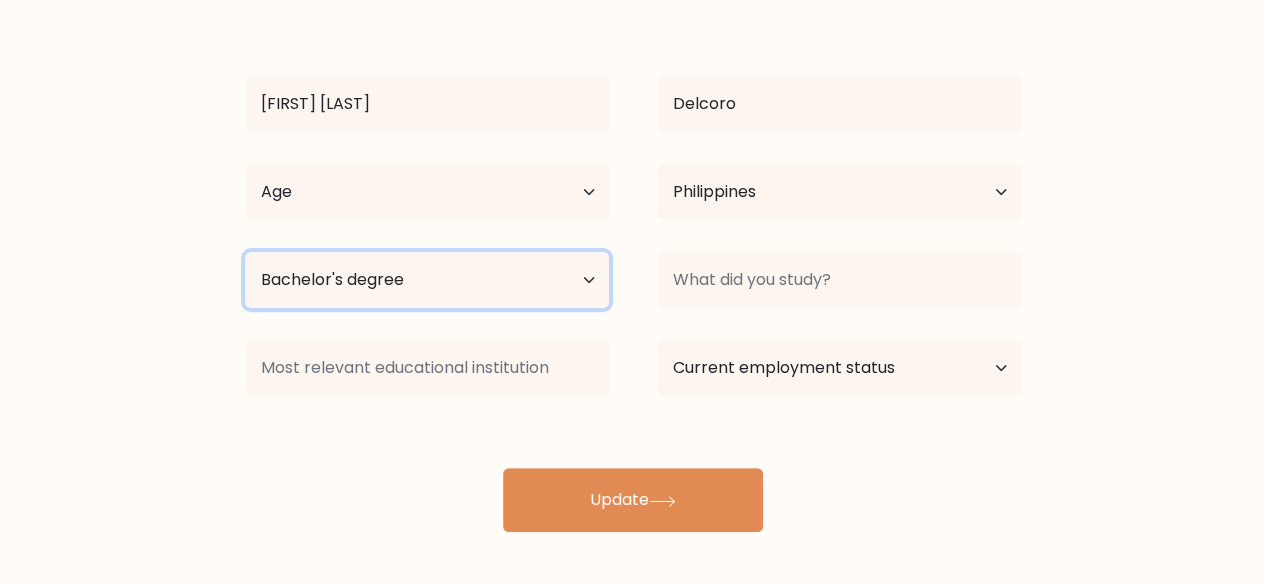 click on "Highest education level
No schooling
Primary
Lower Secondary
Upper Secondary
Occupation Specific
Bachelor's degree
Master's degree
Doctoral degree" at bounding box center (427, 280) 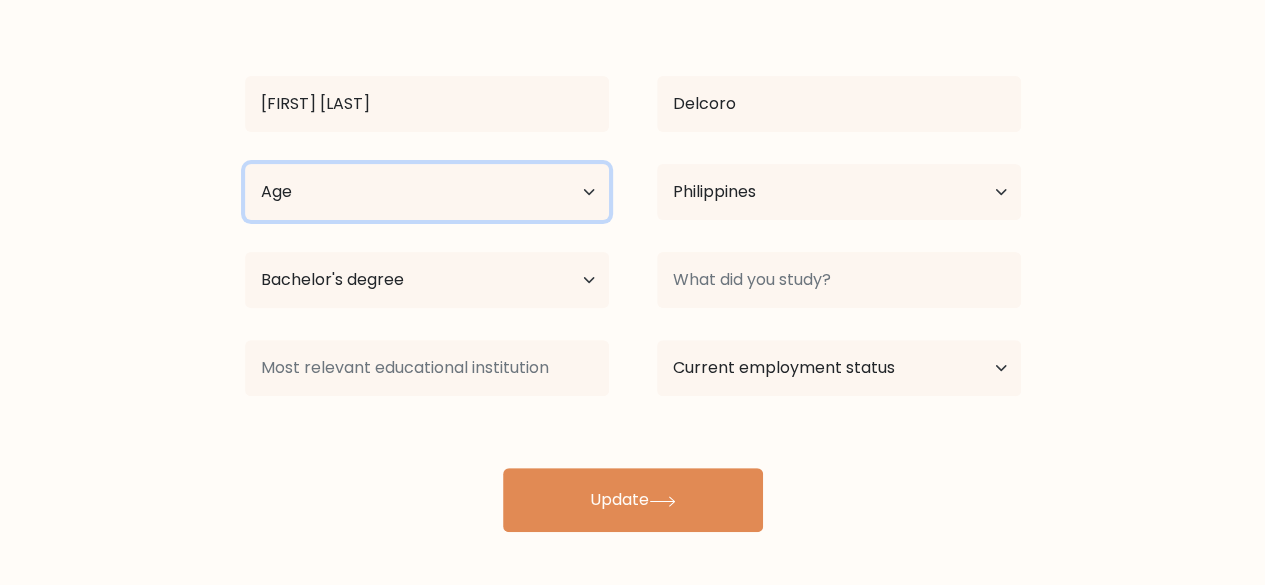 click on "Age
Under 18 years old
18-24 years old
25-34 years old
35-44 years old
45-54 years old
55-64 years old
65 years old and above" at bounding box center [427, 192] 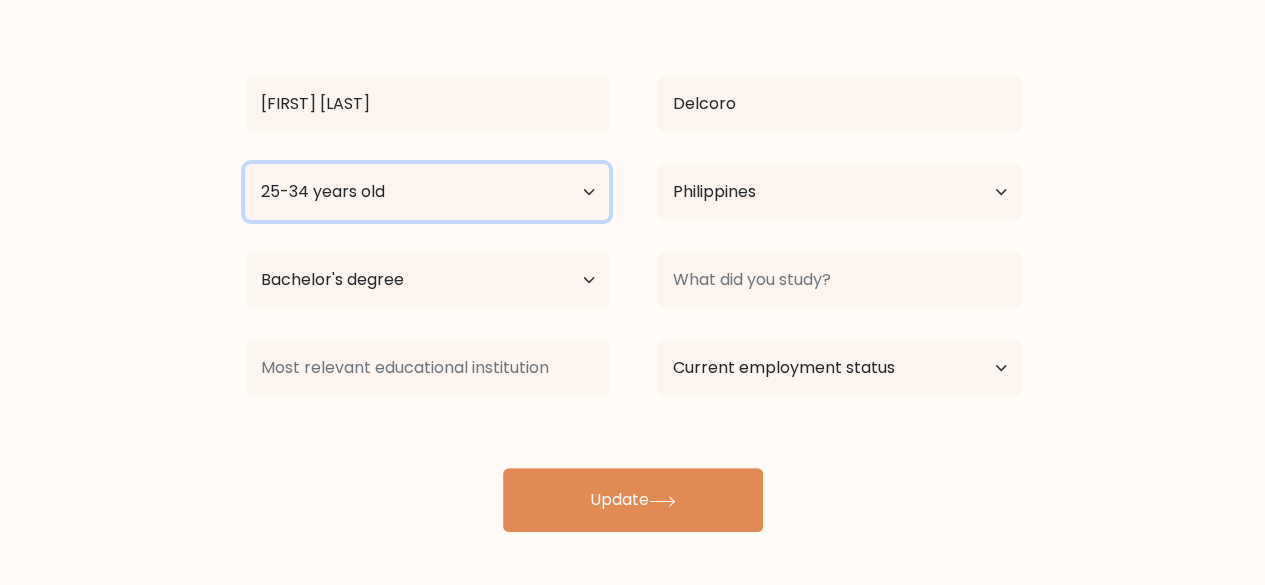 click on "Age
Under 18 years old
18-24 years old
25-34 years old
35-44 years old
45-54 years old
55-64 years old
65 years old and above" at bounding box center (427, 192) 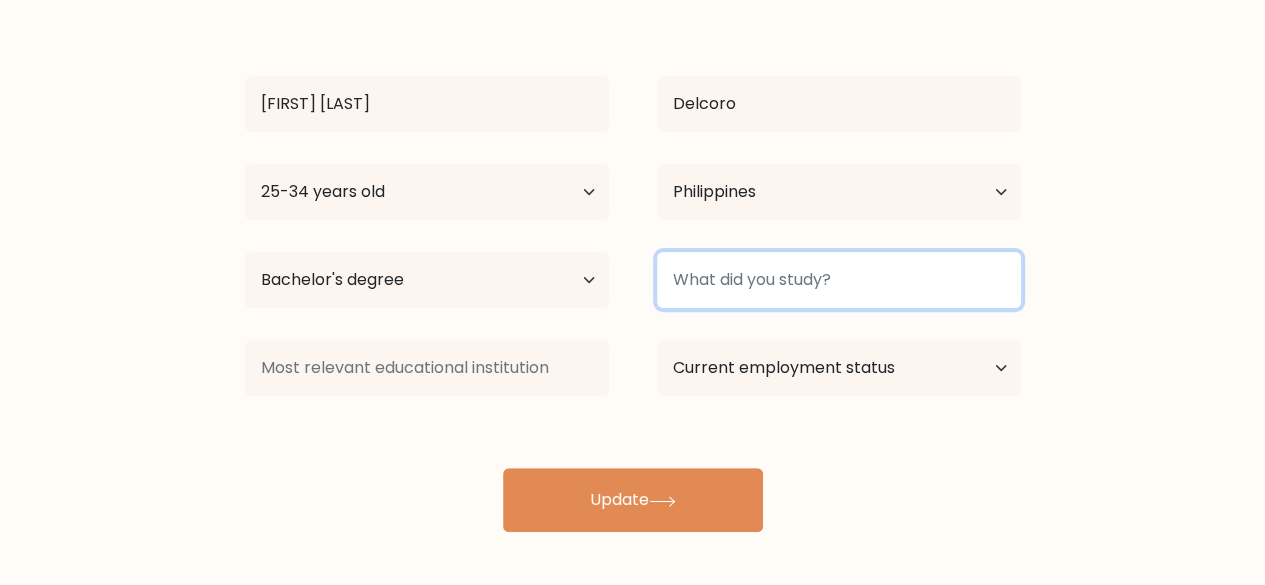 click at bounding box center [839, 280] 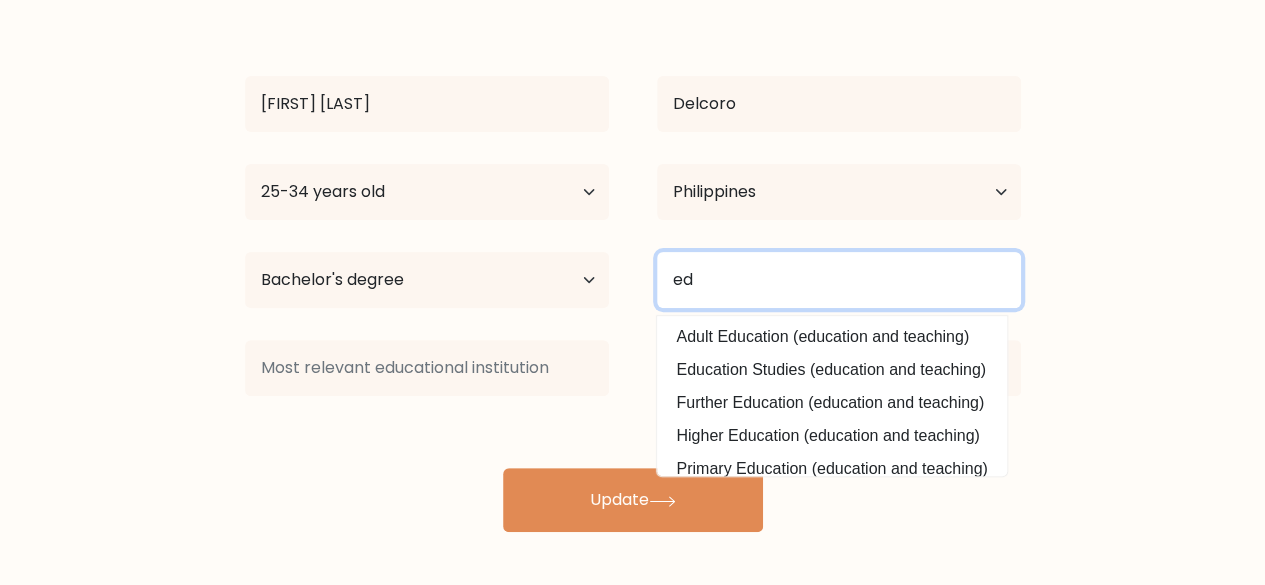 type on "e" 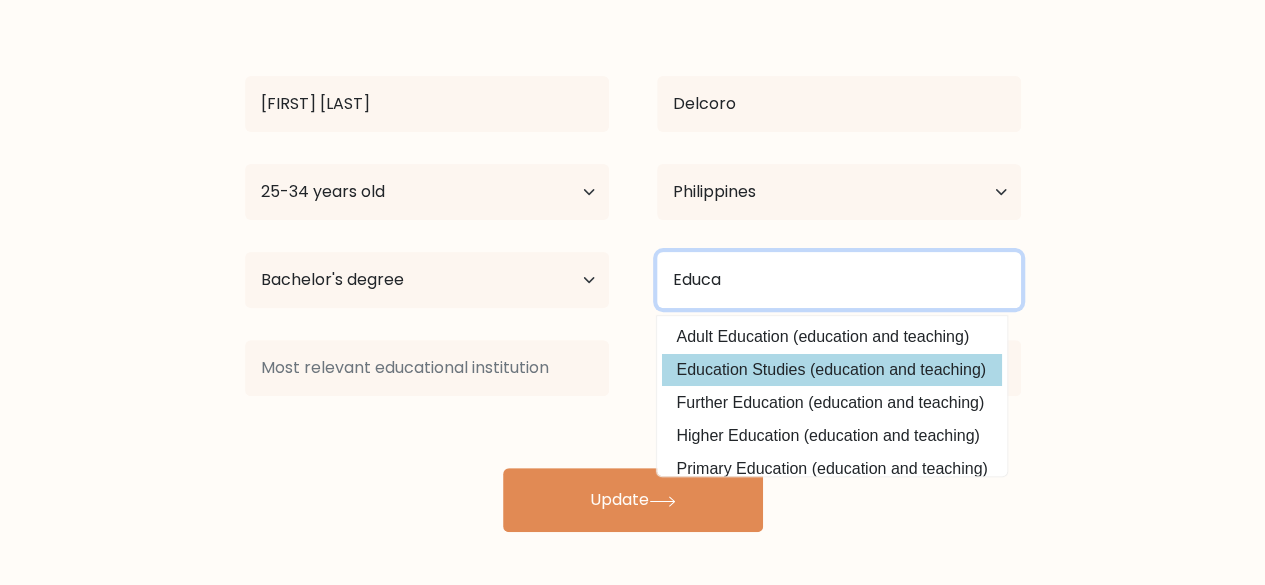 type on "Educa" 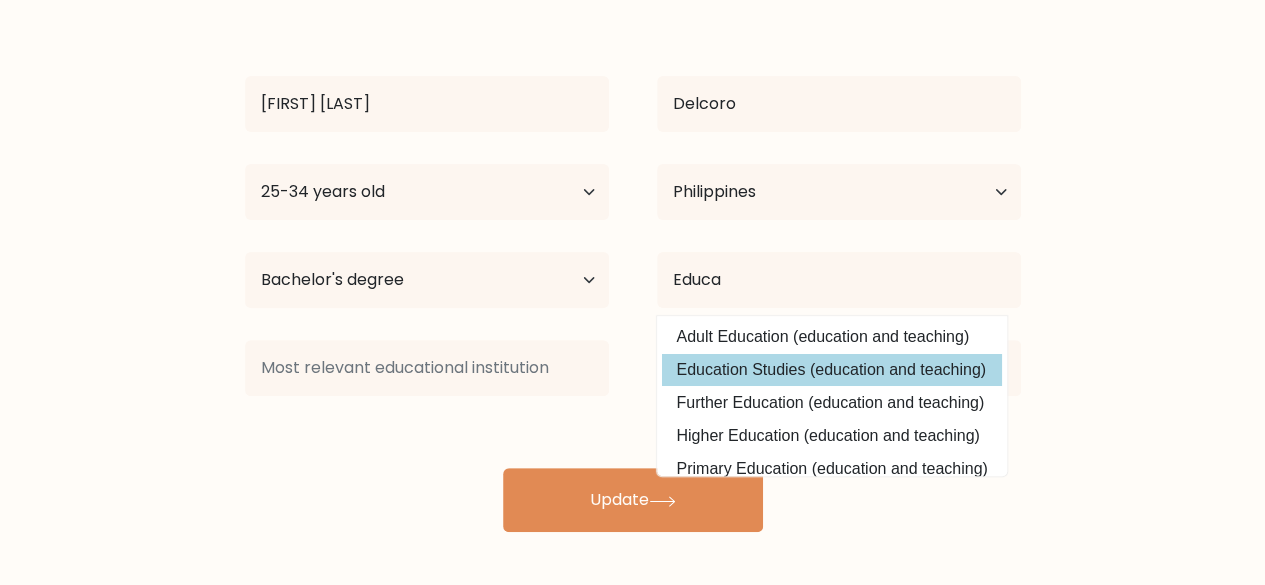 click on "[FIRST] [LAST]
[LAST]
Age
Under 18 years old
18-24 years old
25-34 years old
35-44 years old
45-54 years old
55-64 years old
65 years old and above
Country
Afghanistan
Albania
Algeria
American Samoa
Andorra
Angola
Anguilla
Antarctica
Antigua and Barbuda
Argentina
Armenia
Aruba
Australia
Austria
Azerbaijan
Bahamas
Bahrain
Bangladesh
Barbados
Belarus
Belgium
Belize
Benin
Bermuda
Bhutan" at bounding box center (633, 268) 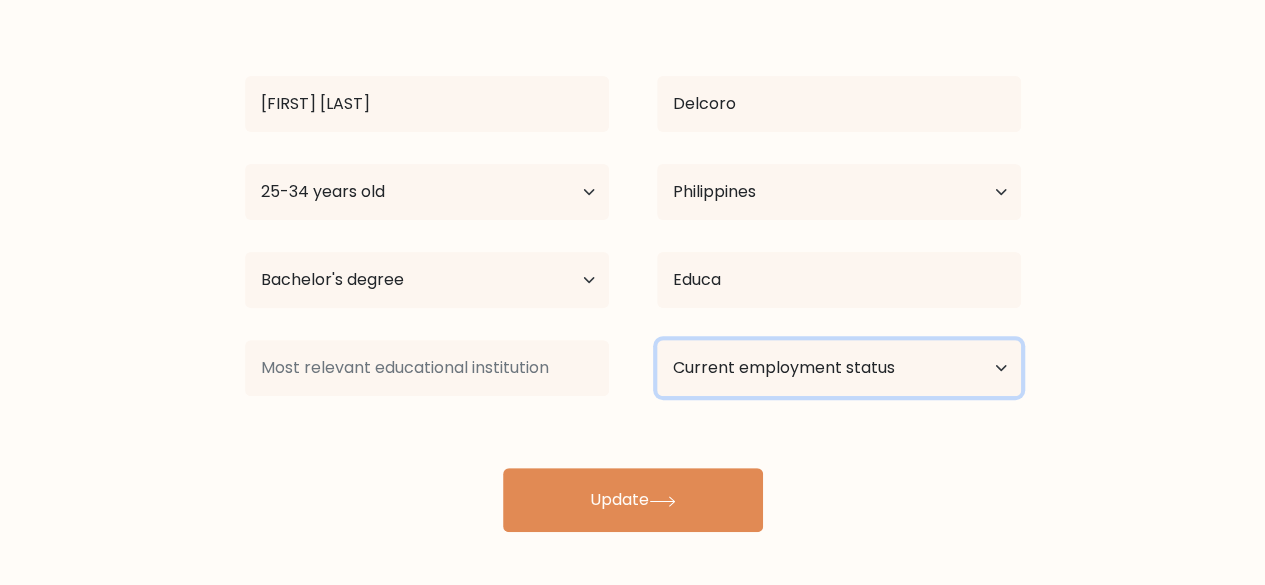 click on "Current employment status
Employed
Student
Retired
Other / prefer not to answer" at bounding box center (839, 368) 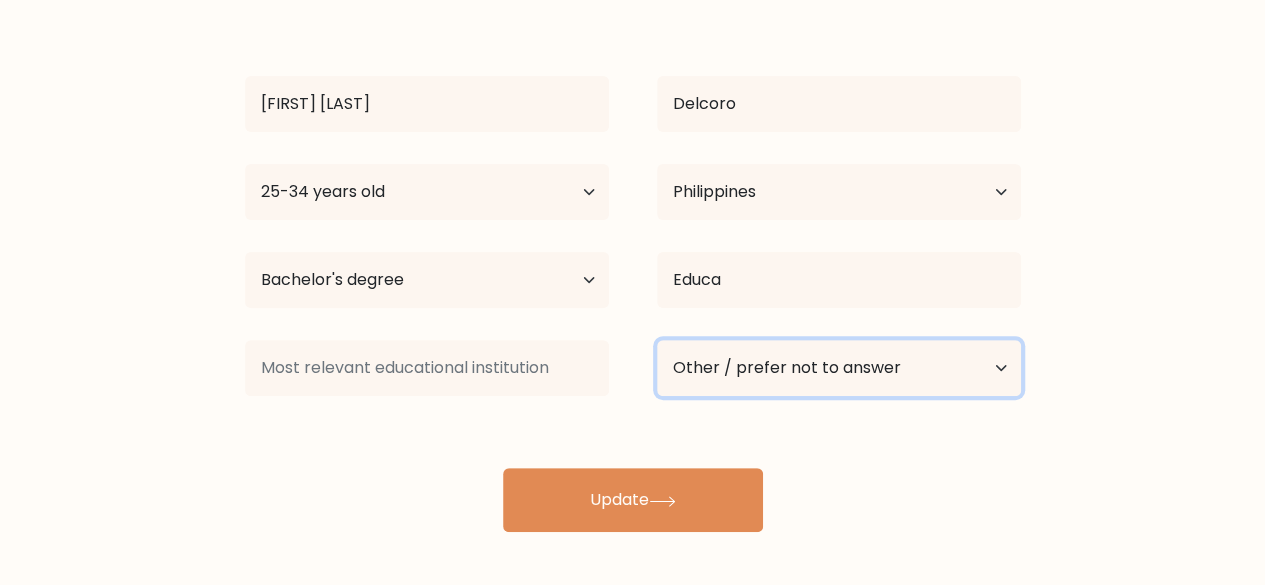 click on "Current employment status
Employed
Student
Retired
Other / prefer not to answer" at bounding box center [839, 368] 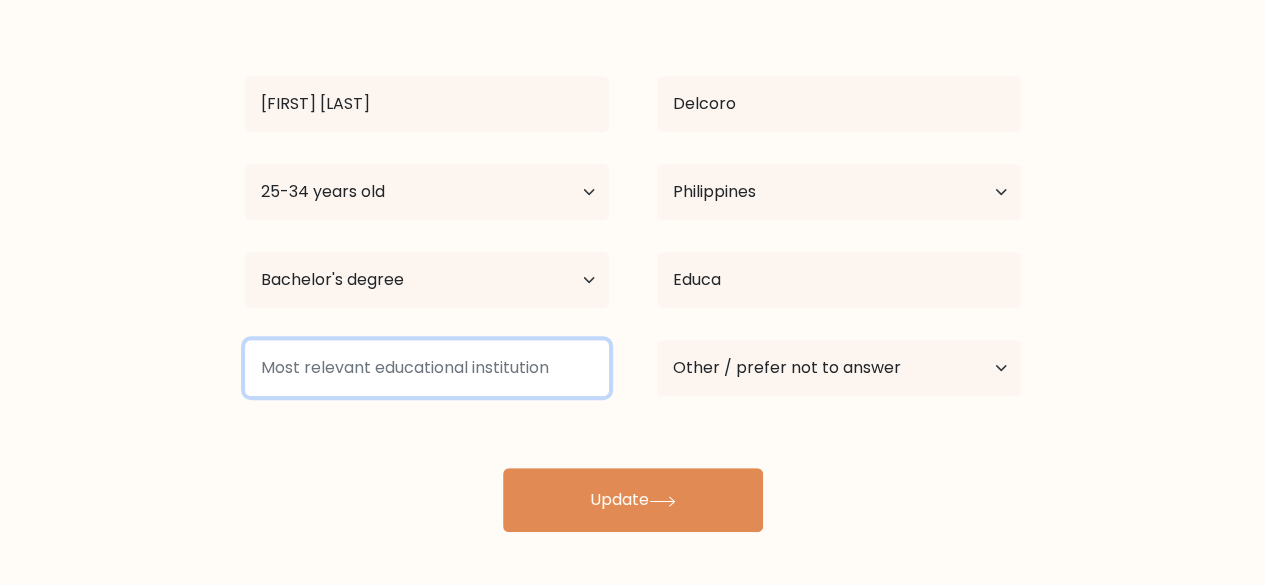 click at bounding box center [427, 368] 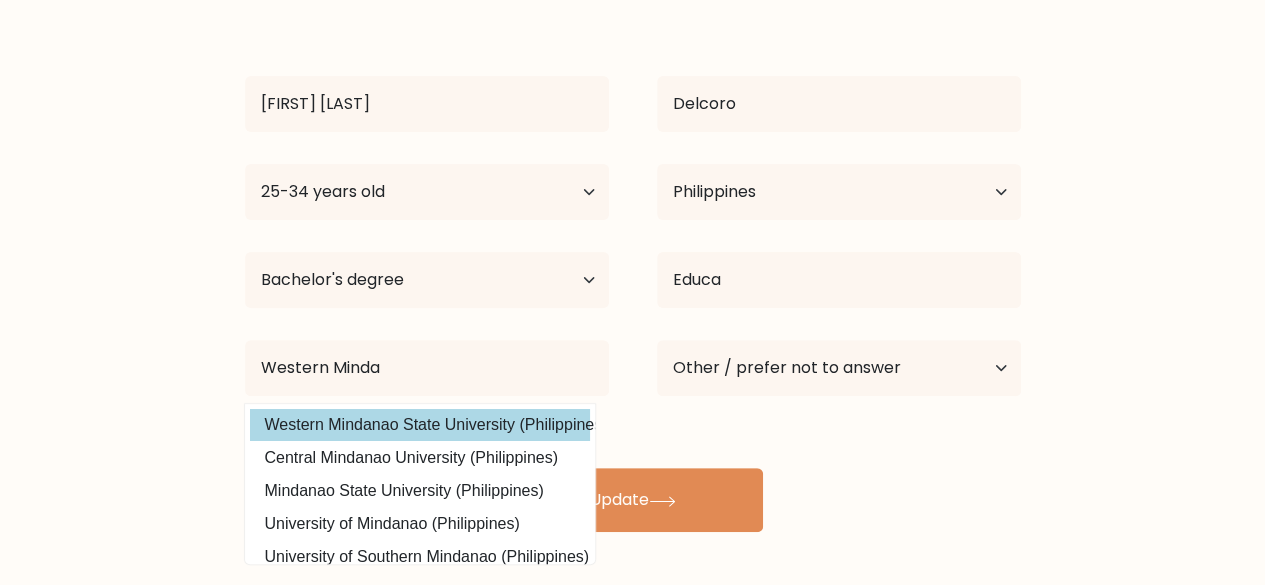 click on "[FIRST] [LAST]
[LAST]
Age
Under 18 years old
18-24 years old
25-34 years old
35-44 years old
45-54 years old
55-64 years old
65 years old and above
Country
Afghanistan
Albania
Algeria
American Samoa
Andorra
Angola
Anguilla
Antarctica
Antigua and Barbuda
Argentina
Armenia
Aruba
Australia
Austria
Azerbaijan
Bahamas
Bahrain
Bangladesh
Barbados
Belarus
Belgium
Belize
Benin
Bermuda
Bhutan" at bounding box center (633, 268) 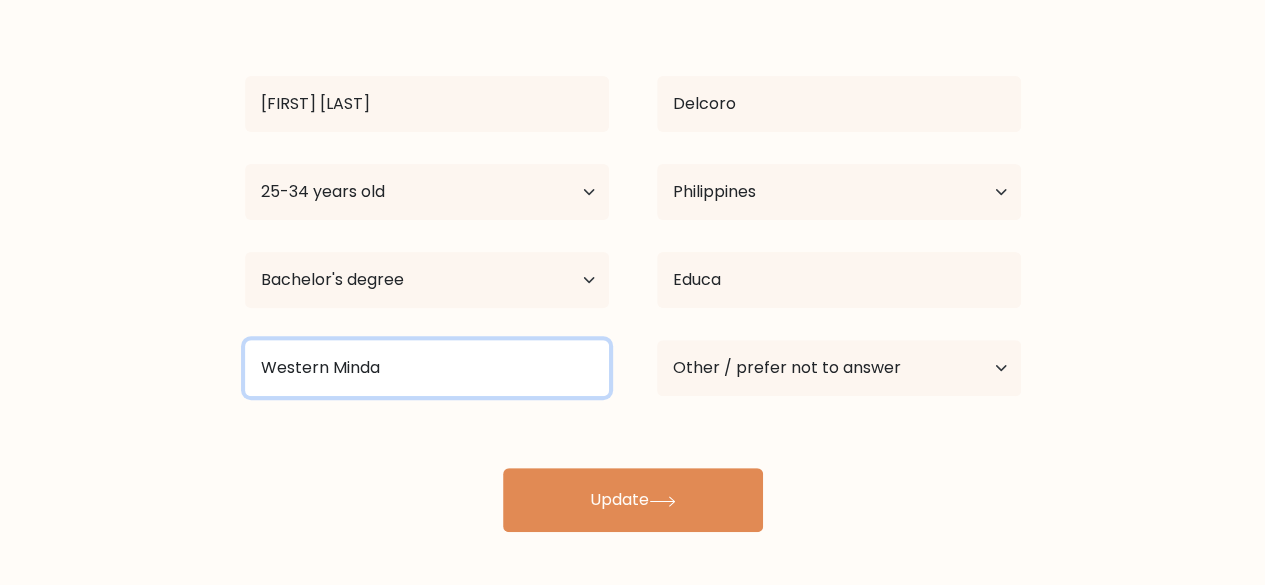 click on "Western Minda" at bounding box center [427, 368] 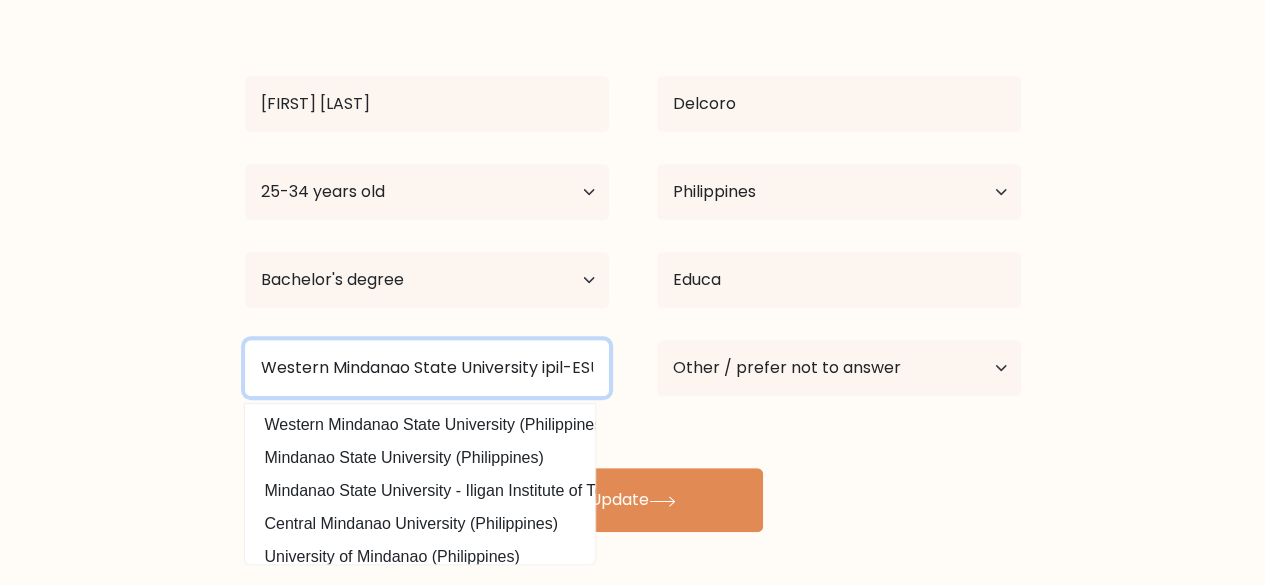 scroll, scrollTop: 0, scrollLeft: 10, axis: horizontal 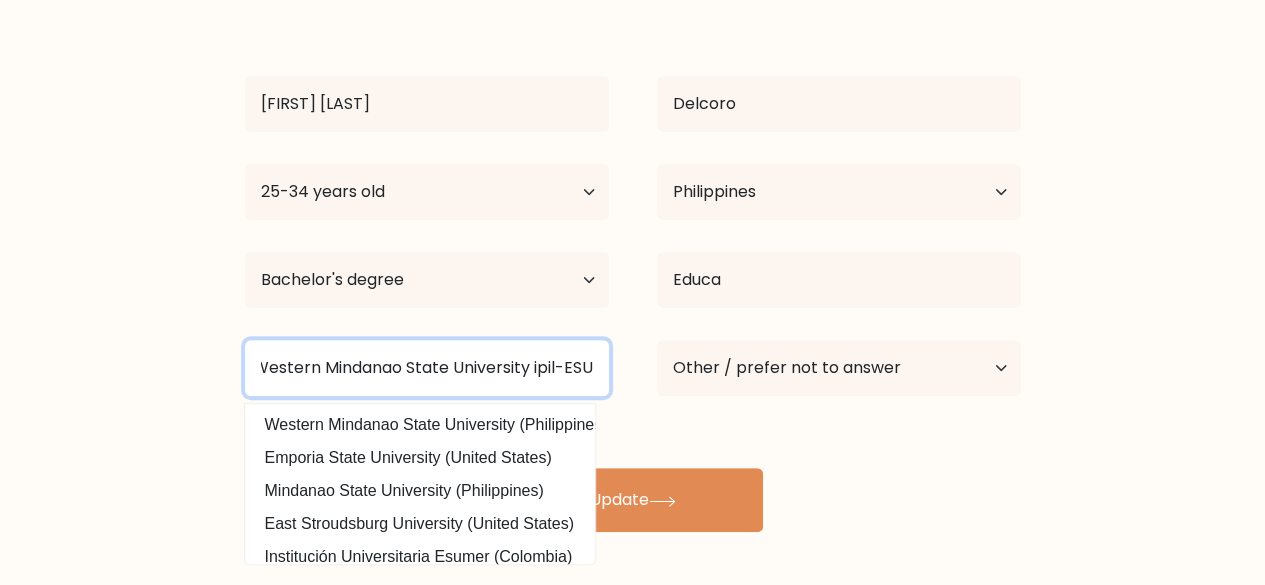 click on "Western Mindanao State University ipil-ESU" at bounding box center [427, 368] 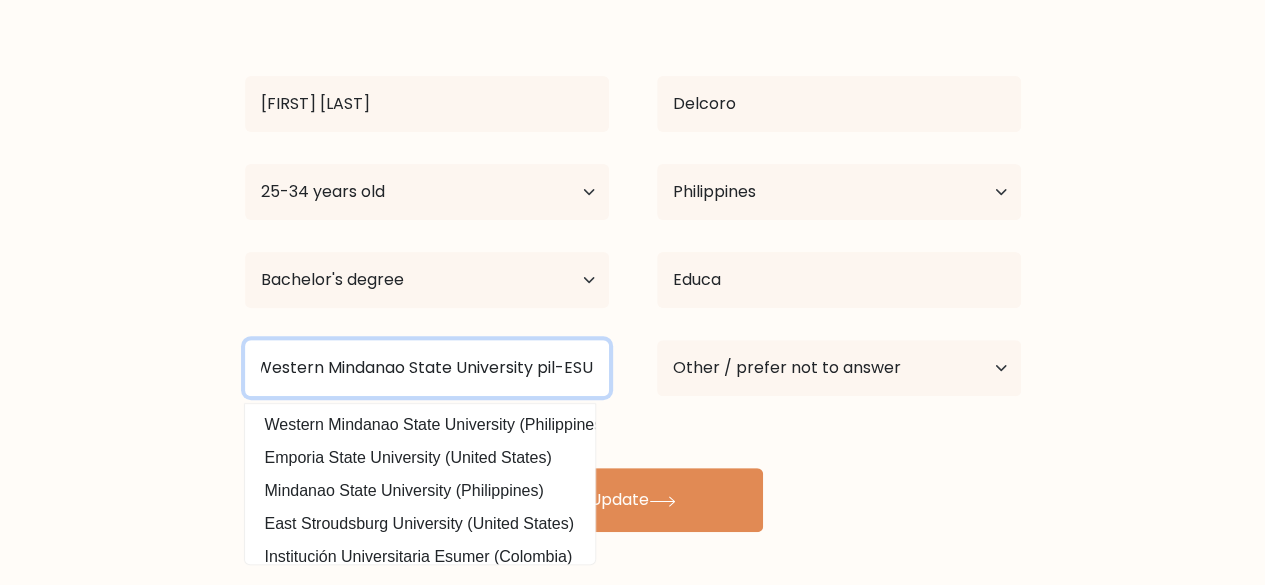 scroll, scrollTop: 0, scrollLeft: 6, axis: horizontal 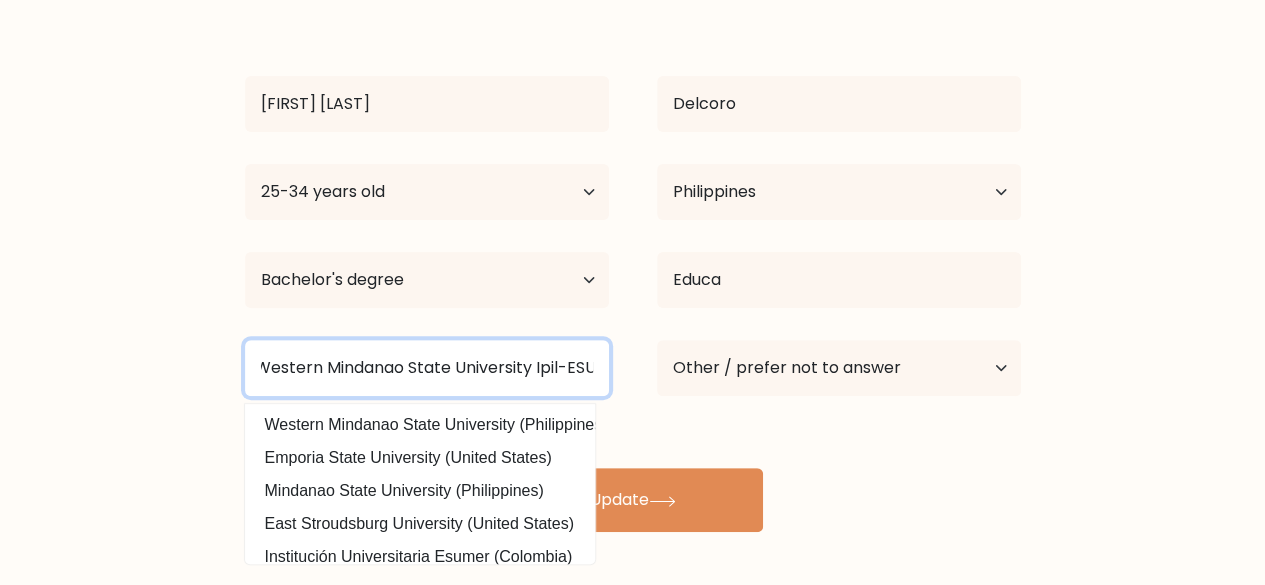 type on "Western Mindanao State University Ipil-ESU" 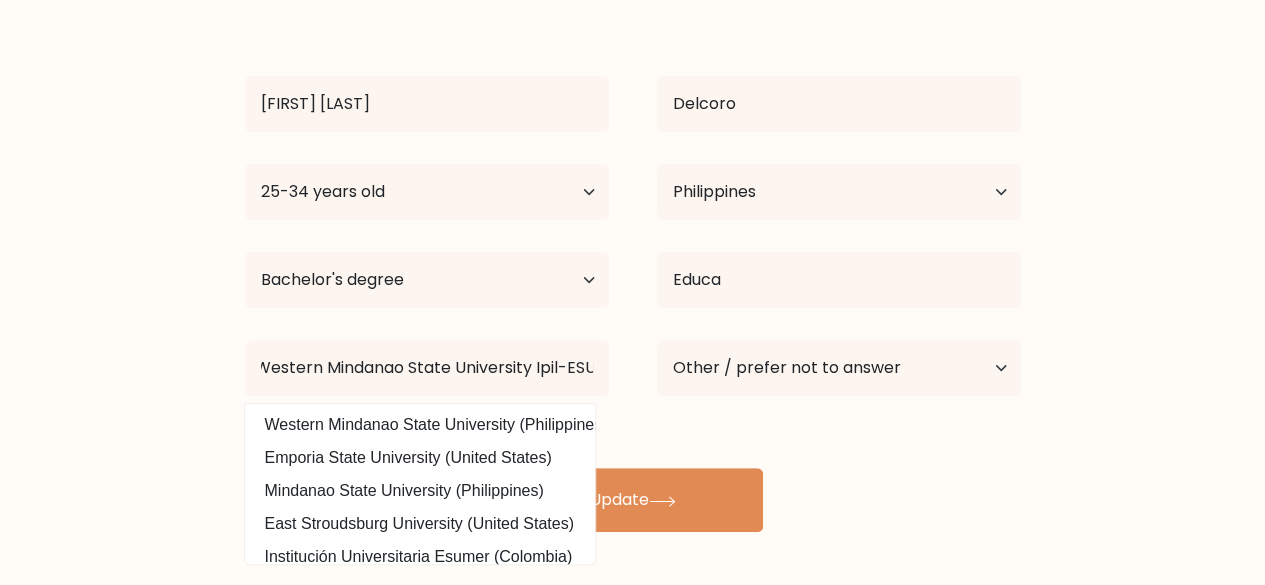scroll, scrollTop: 0, scrollLeft: 0, axis: both 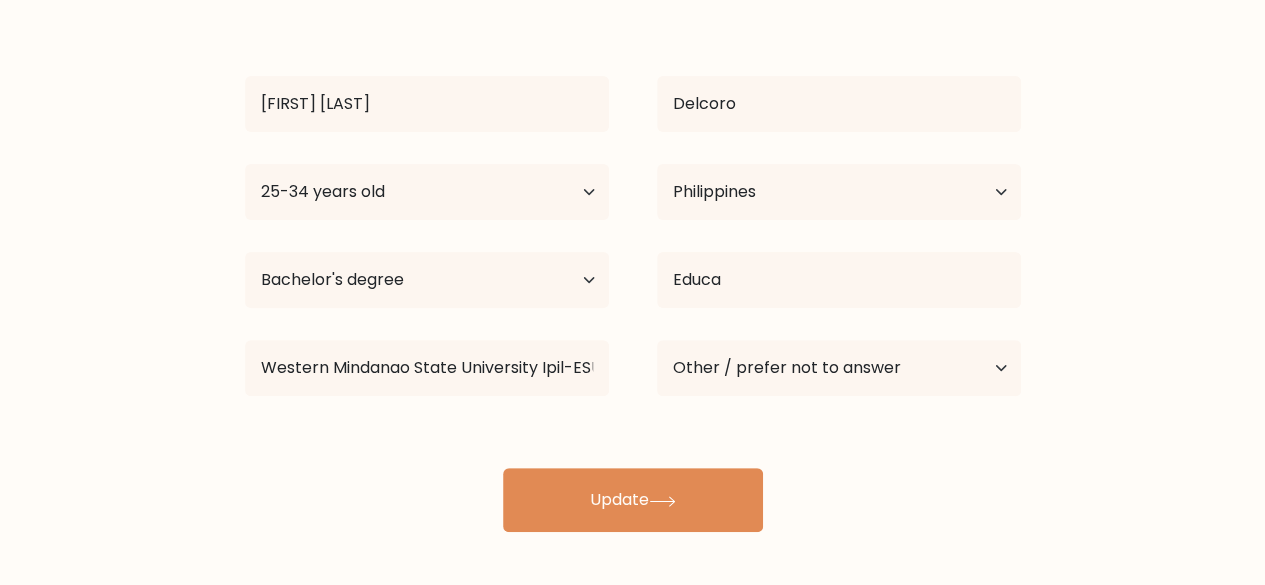 click on "[FIRST] [LAST]
[LAST]
Age
Under 18 years old
18-24 years old
25-34 years old
35-44 years old
45-54 years old
55-64 years old
65 years old and above
Country
Afghanistan
Albania
Algeria
American Samoa
Andorra
Angola
Anguilla
Antarctica
Antigua and Barbuda
Argentina
Armenia
Aruba
Australia
Austria
Azerbaijan
Bahamas
Bahrain
Bangladesh
Barbados
Belarus
Belgium
Belize
Benin
Bermuda
Bhutan" at bounding box center [633, 268] 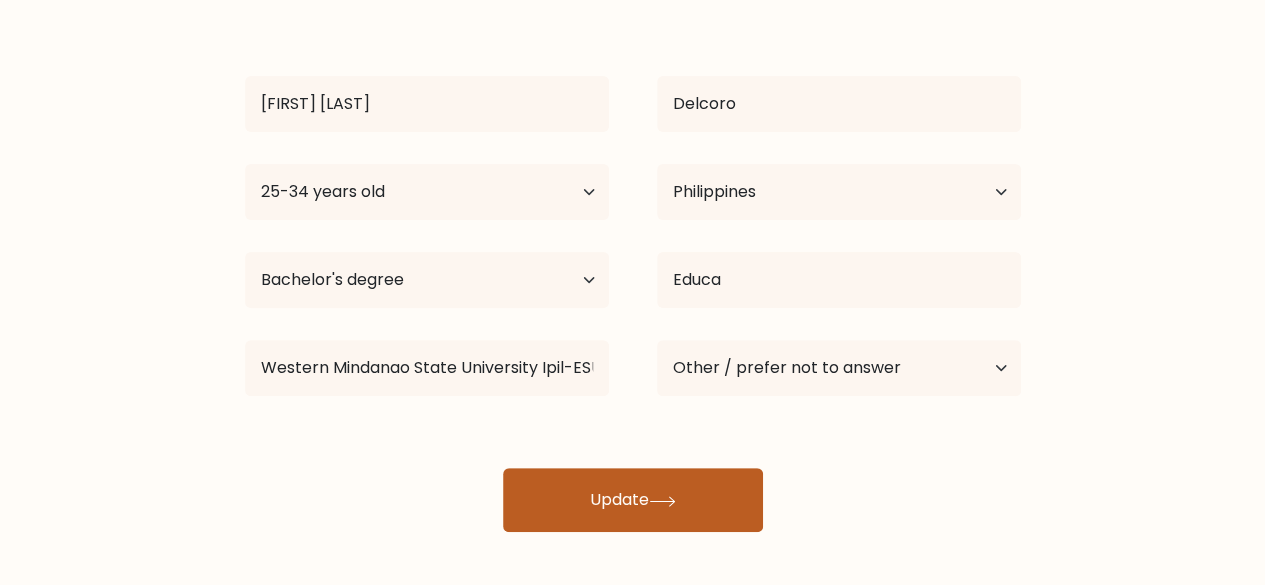 click on "Update" at bounding box center [633, 500] 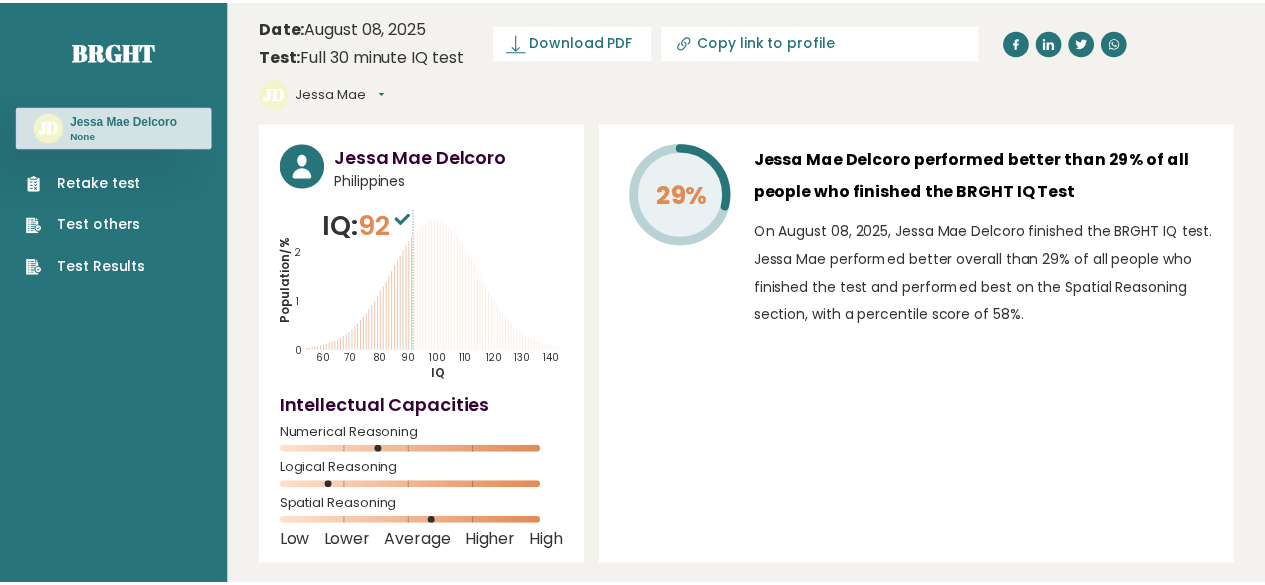 scroll, scrollTop: 0, scrollLeft: 0, axis: both 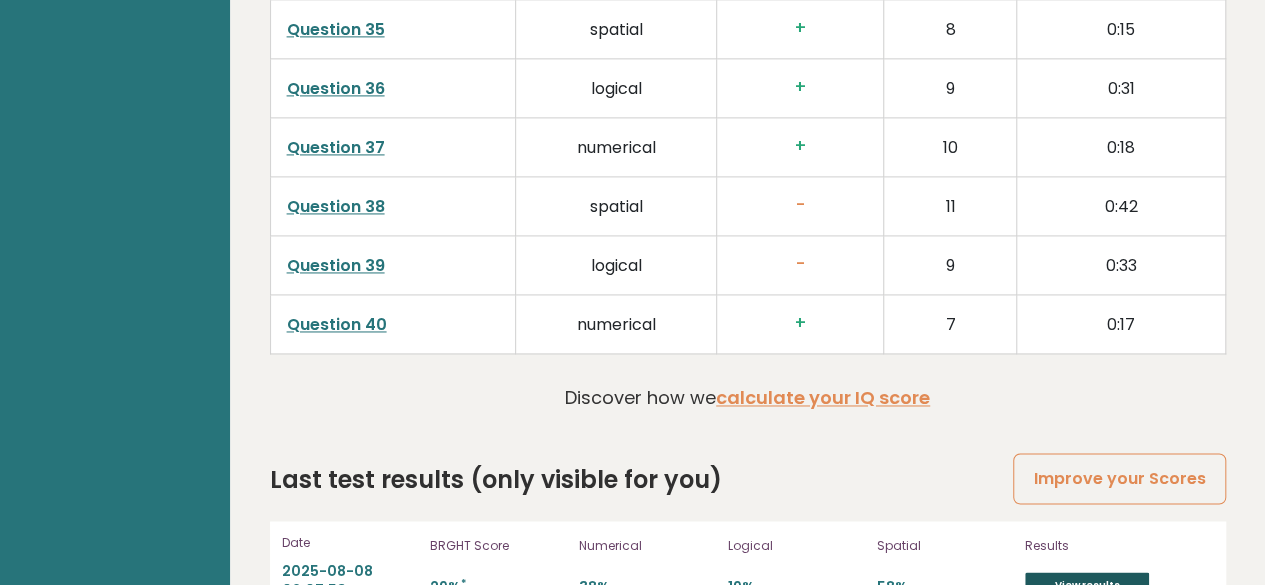 click on "View results" at bounding box center [1087, 585] 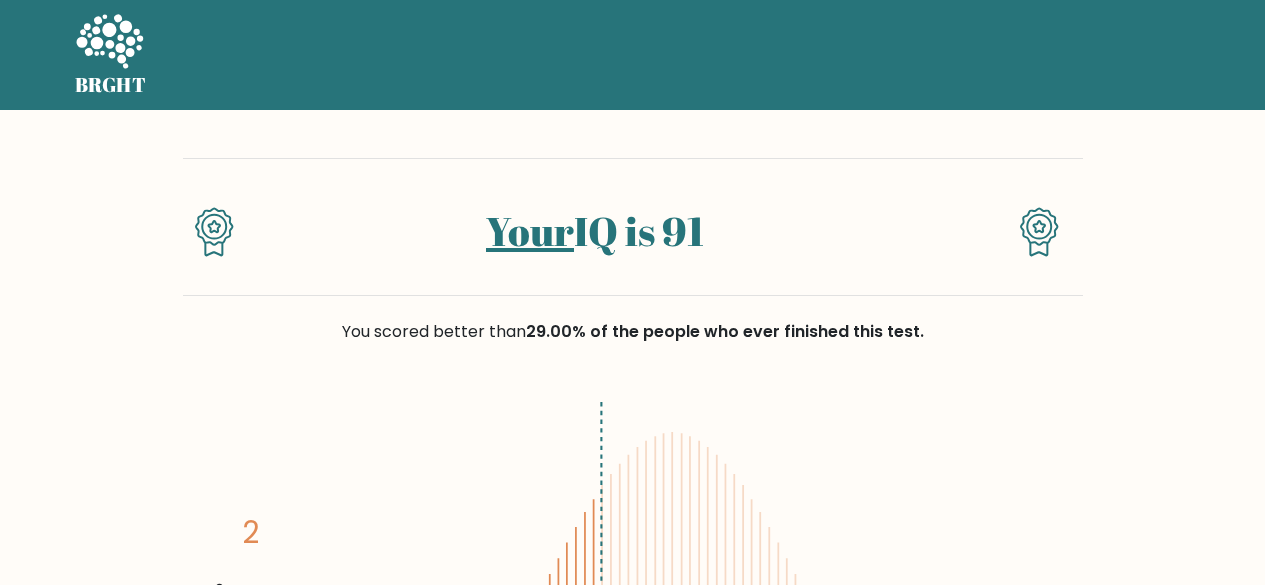 scroll, scrollTop: 0, scrollLeft: 0, axis: both 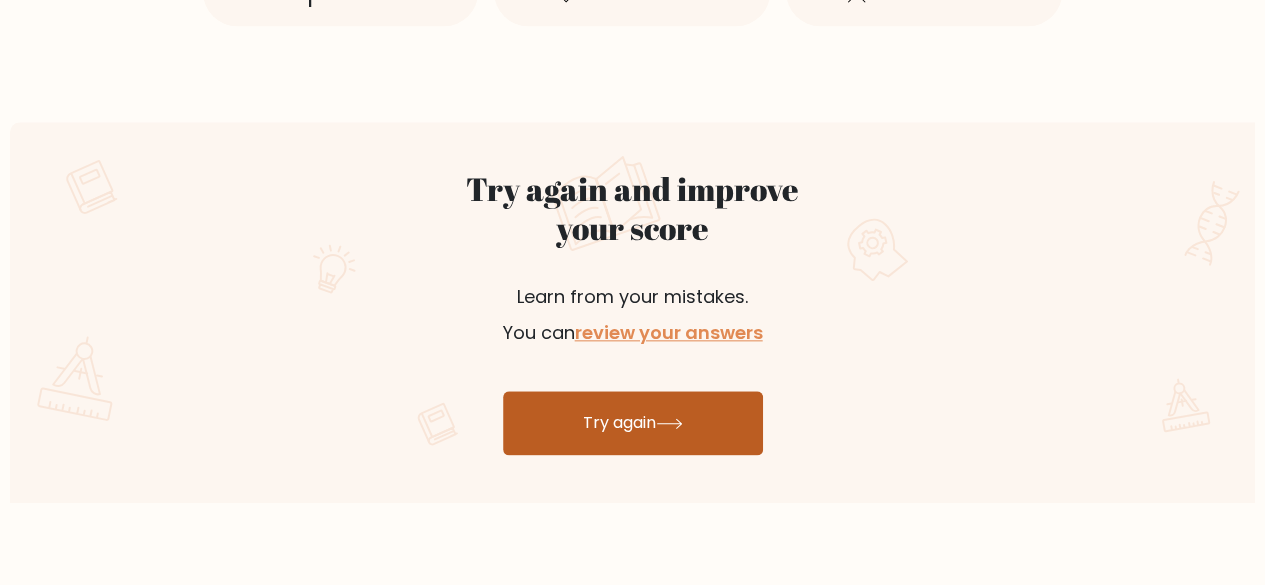 click on "Try again" at bounding box center (633, 423) 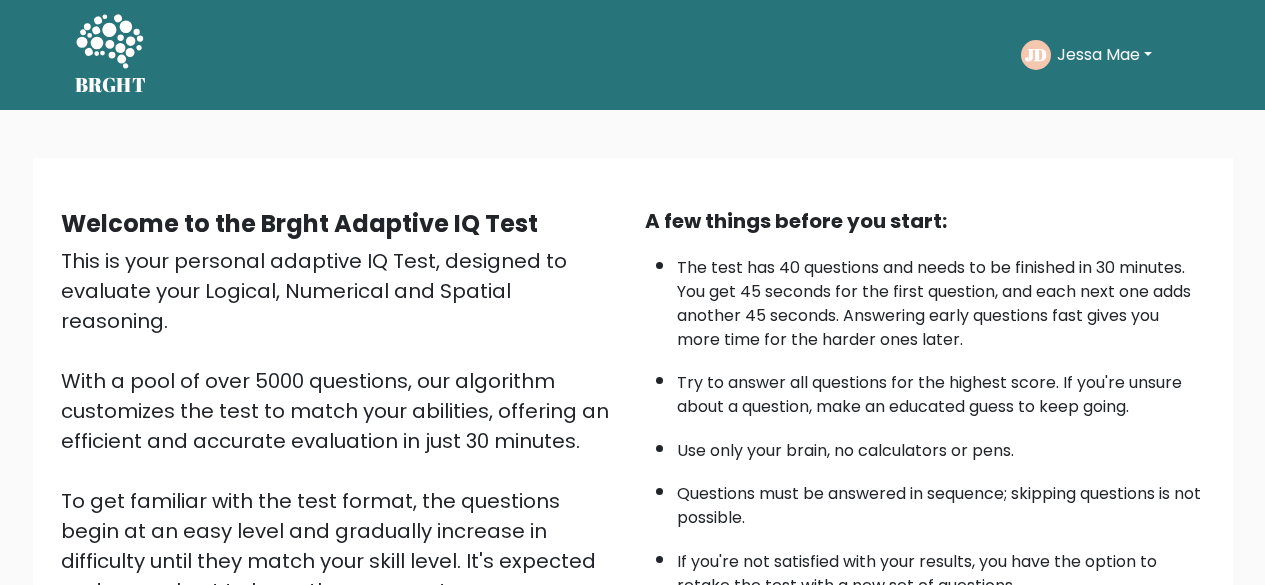 scroll, scrollTop: 0, scrollLeft: 0, axis: both 